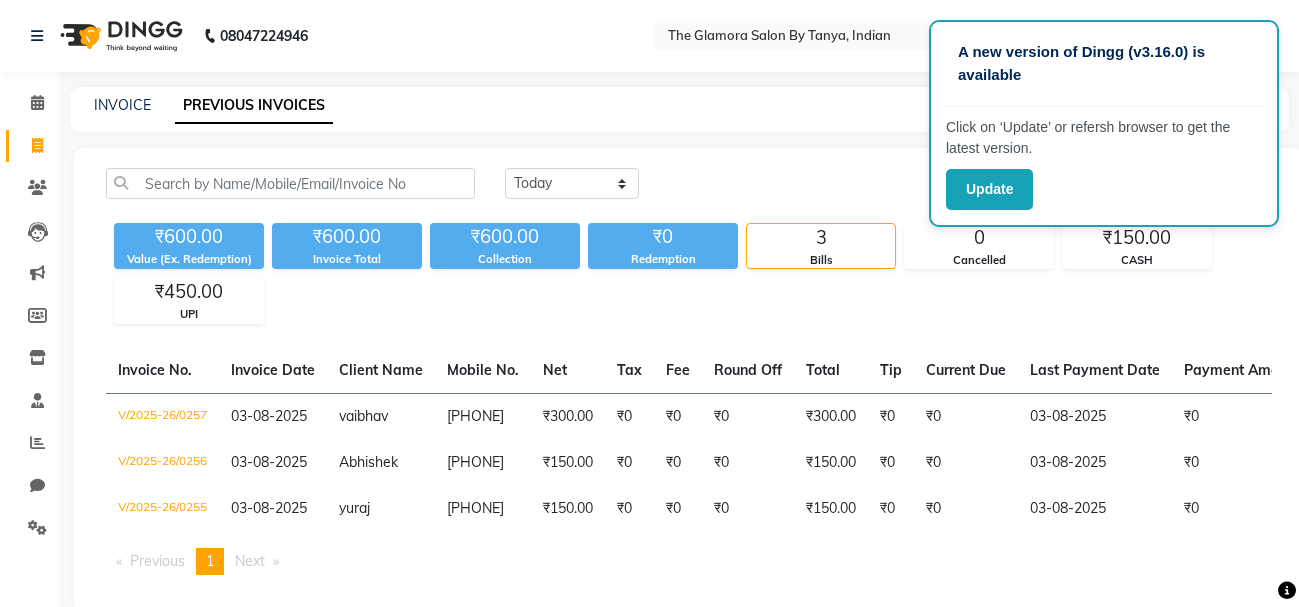 scroll, scrollTop: 50, scrollLeft: 0, axis: vertical 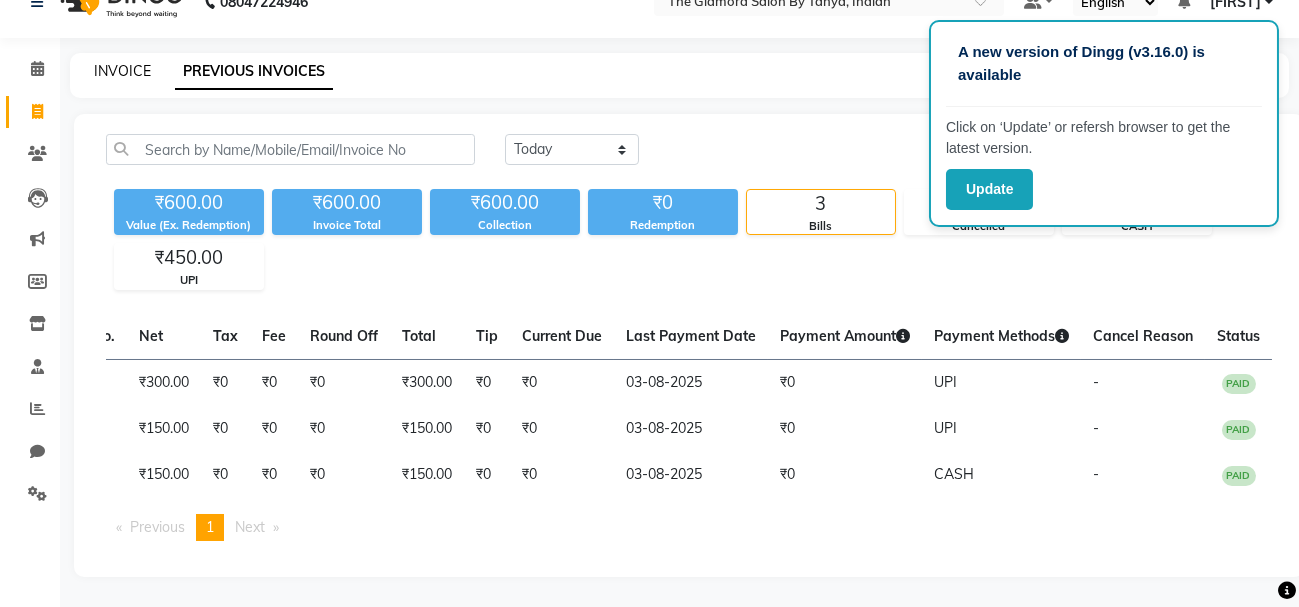 click on "INVOICE" 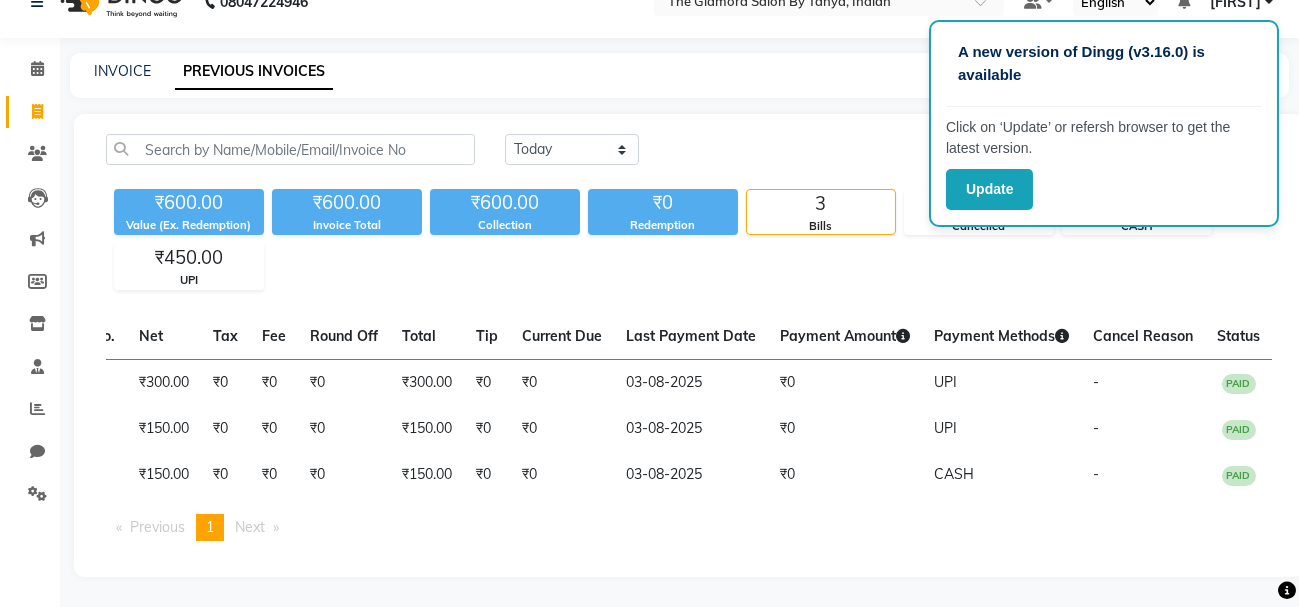 scroll, scrollTop: 0, scrollLeft: 0, axis: both 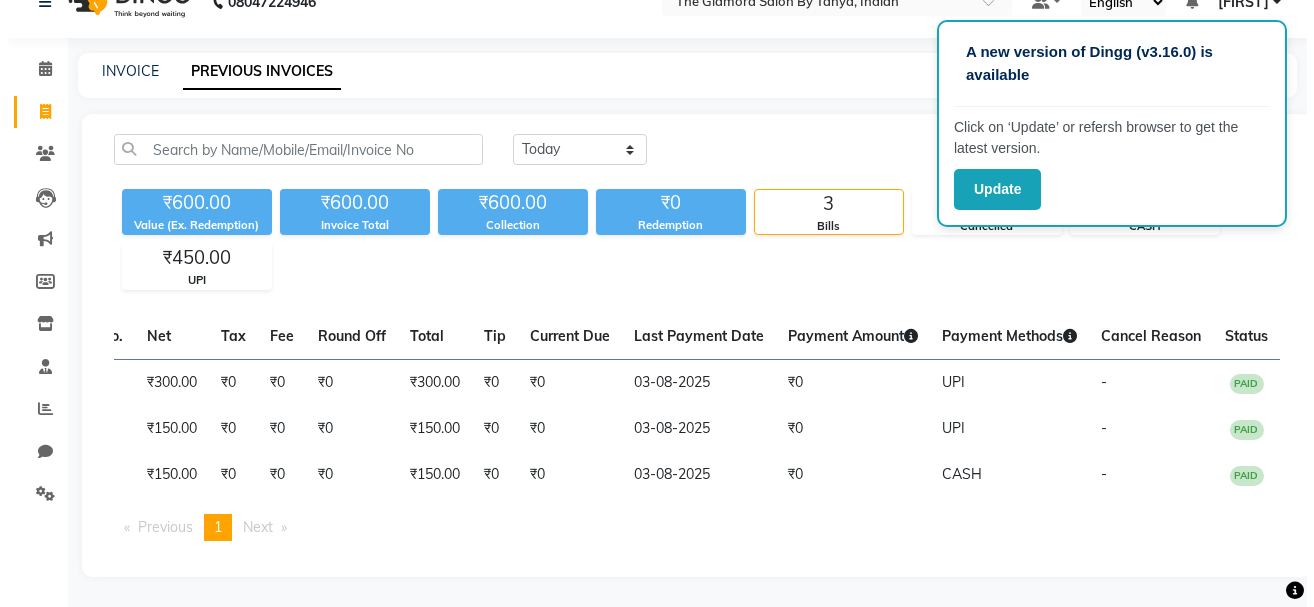 select on "service" 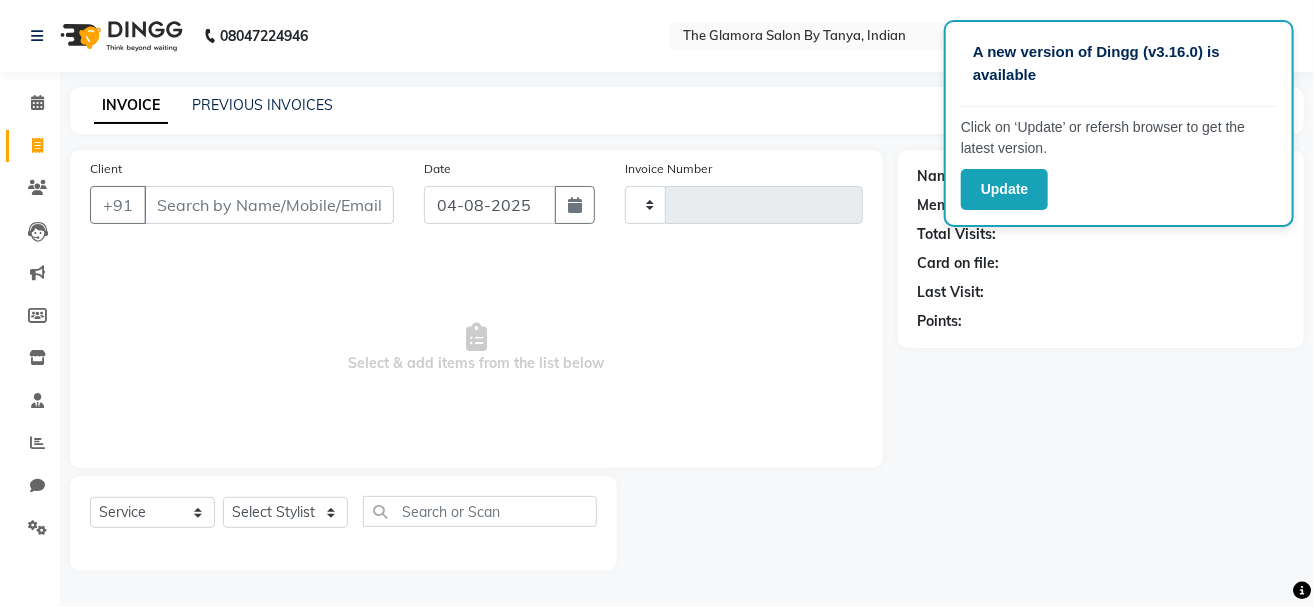type on "0258" 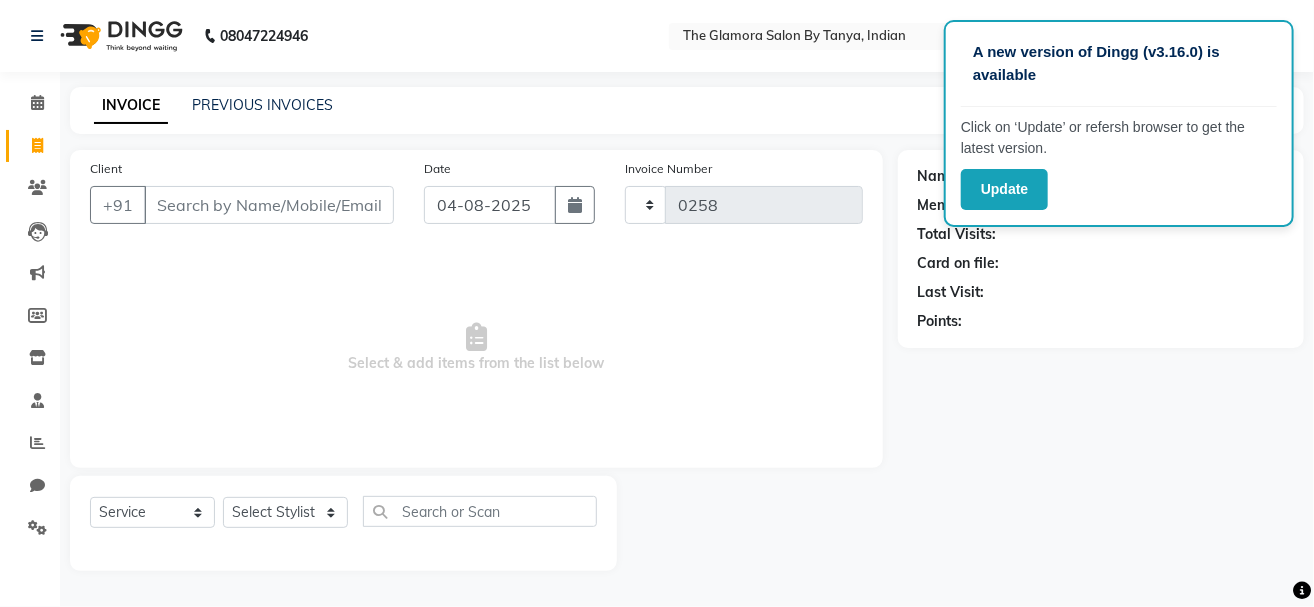 select on "8241" 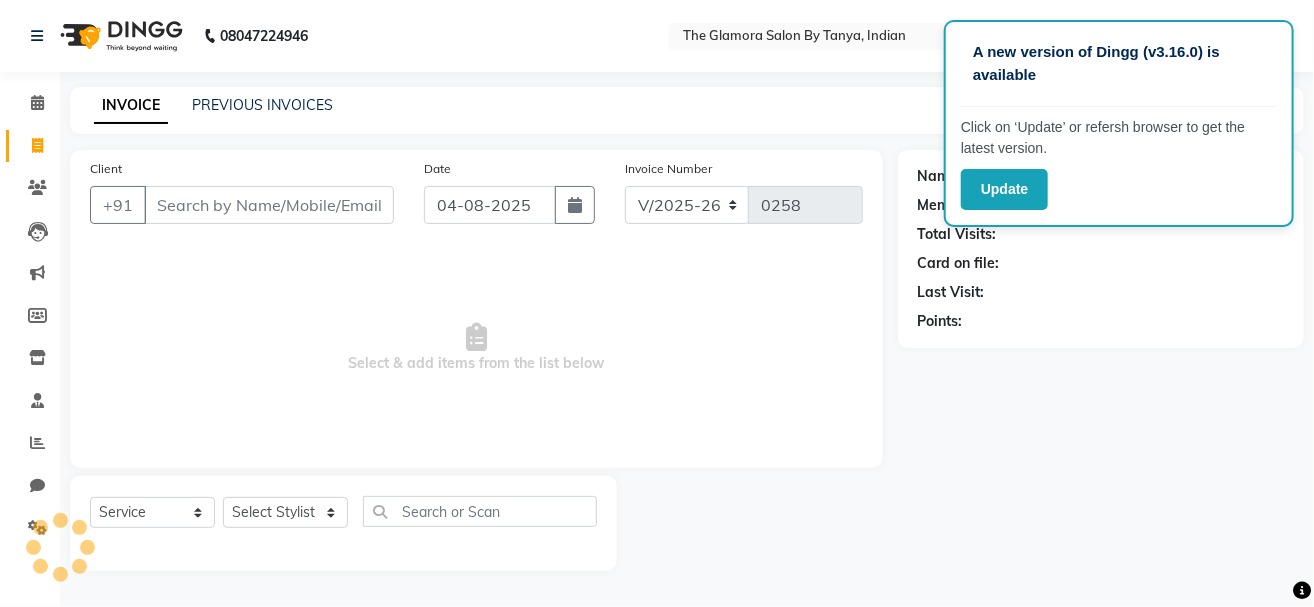 select on "V" 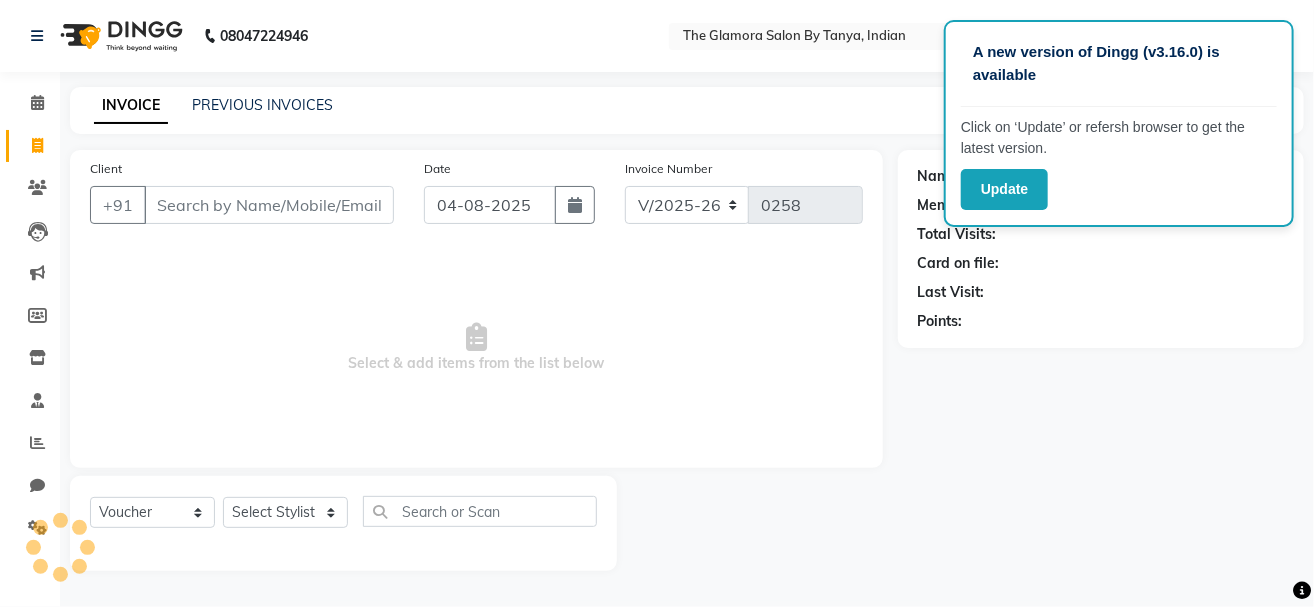 select on "[NUMBER]" 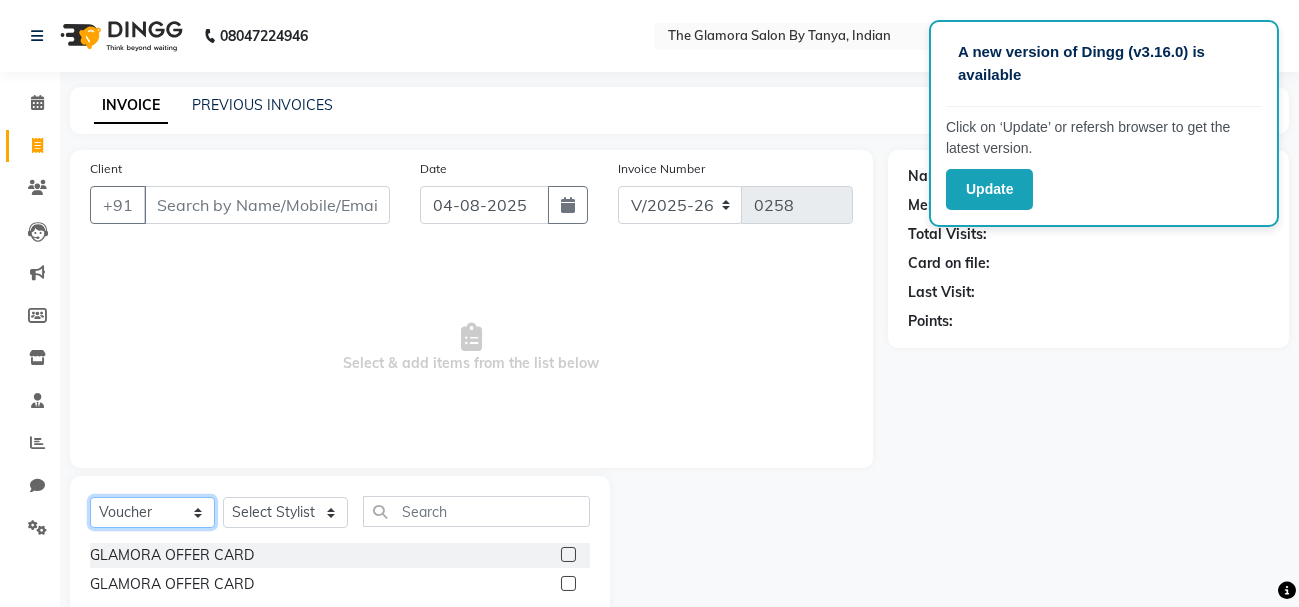 click on "Select  Service  Product  Membership  Package Voucher Prepaid Gift Card" 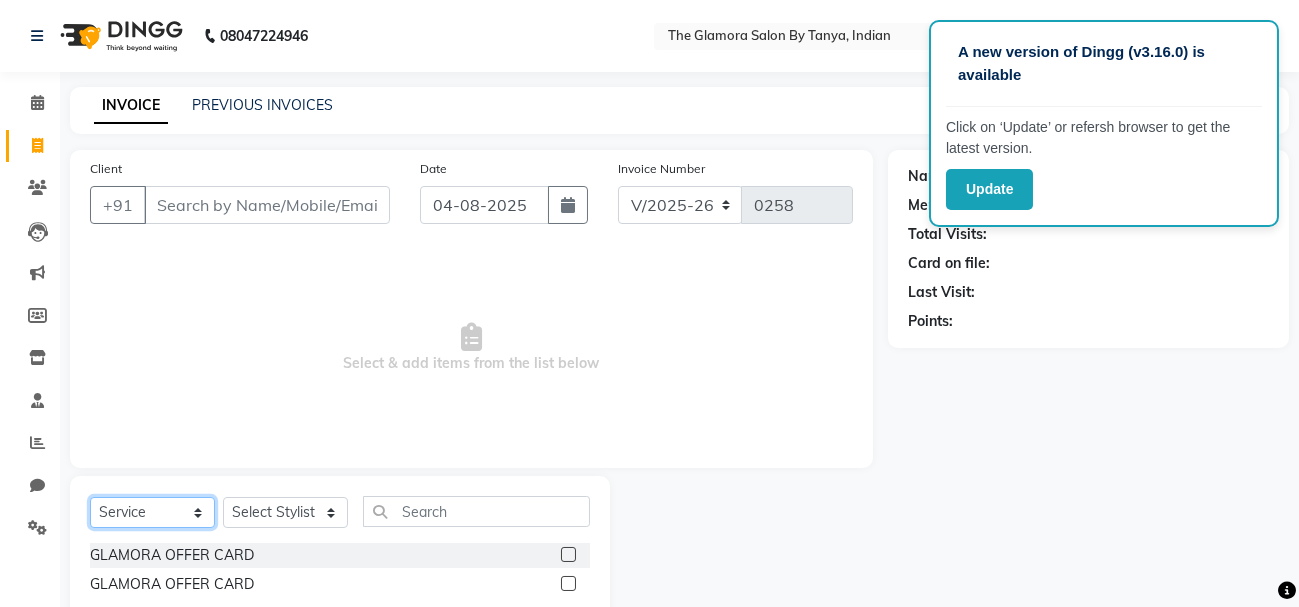 click on "Select  Service  Product  Membership  Package Voucher Prepaid Gift Card" 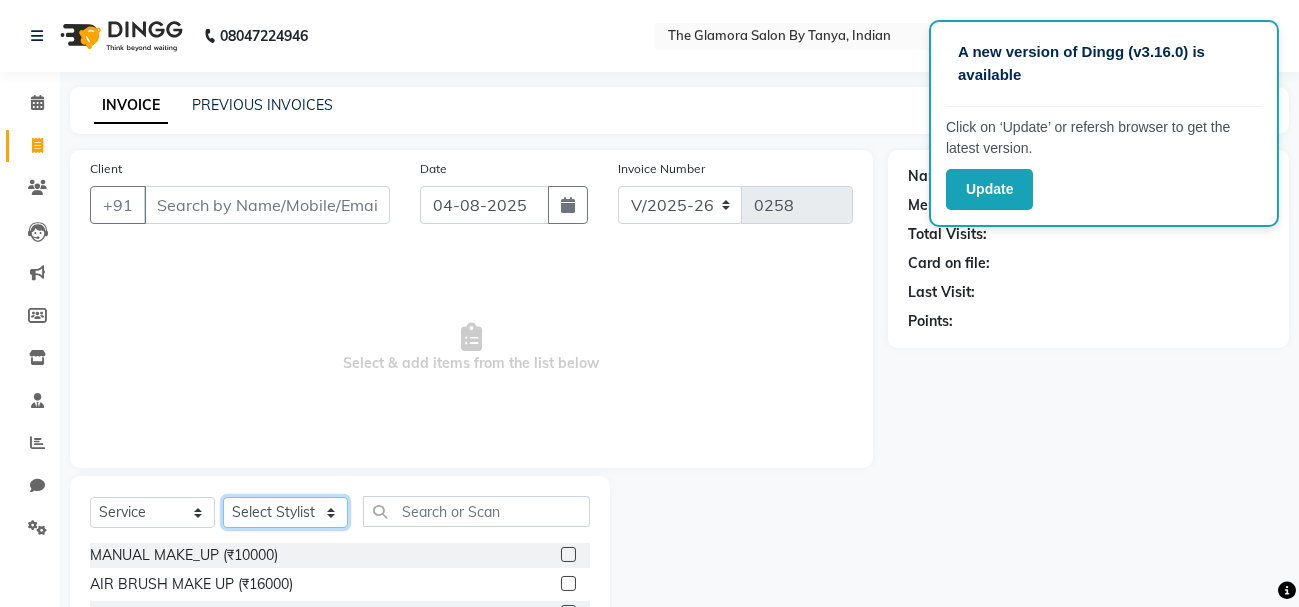 click on "Select Stylist [FIRST] [LAST] [FIRST] [LAST] GLAMORA SALON BY TANYA [FIRST] [LAST] [FIRST] [LAST] [FIRST] [LAST] [FIRST] [LAST] [FIRST] [LAST] [FIRST] [LAST]" 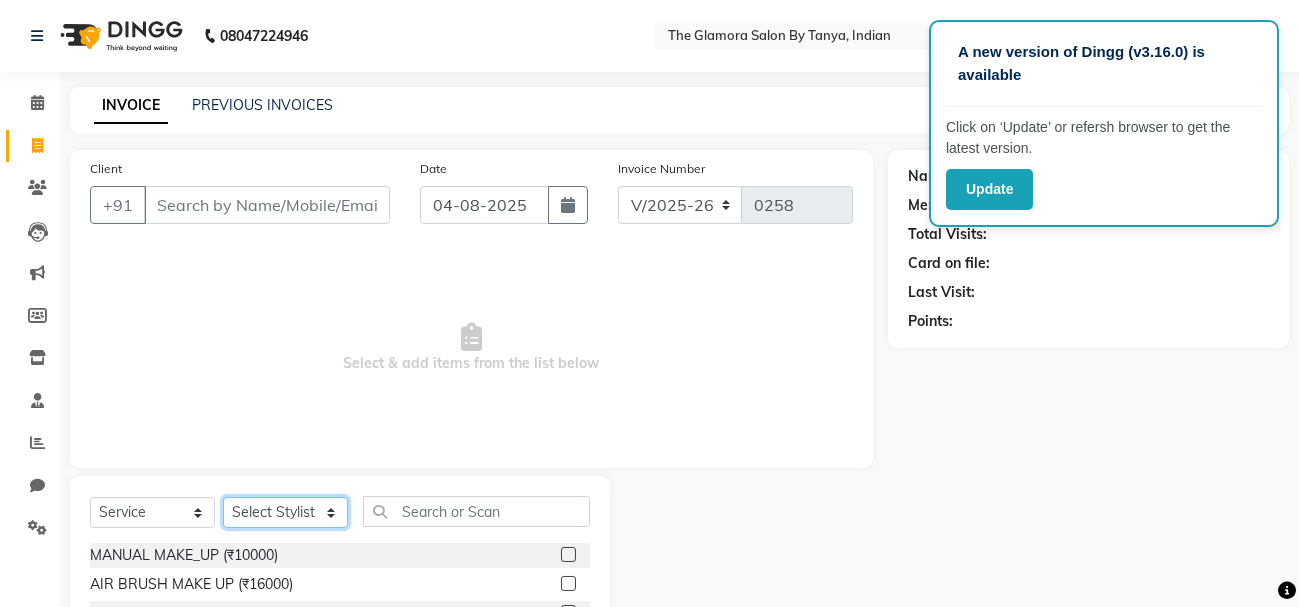 select on "79080" 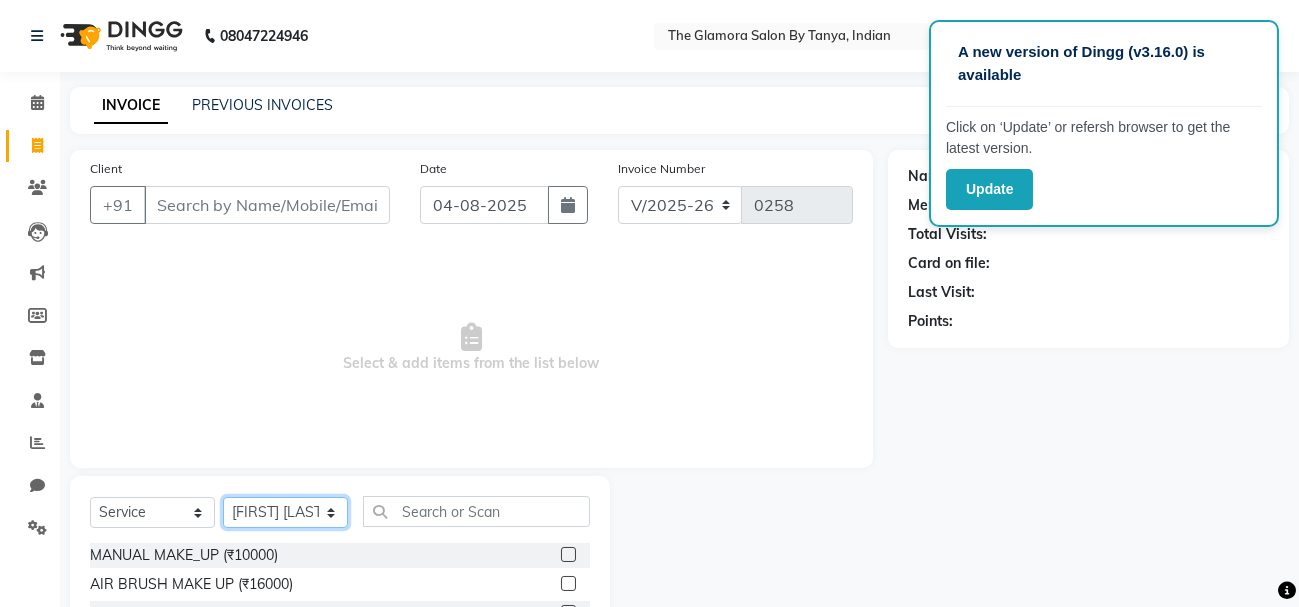 click on "Select Stylist [FIRST] [LAST] [FIRST] [LAST] GLAMORA SALON BY TANYA [FIRST] [LAST] [FIRST] [LAST] [FIRST] [LAST] [FIRST] [LAST] [FIRST] [LAST] [FIRST] [LAST]" 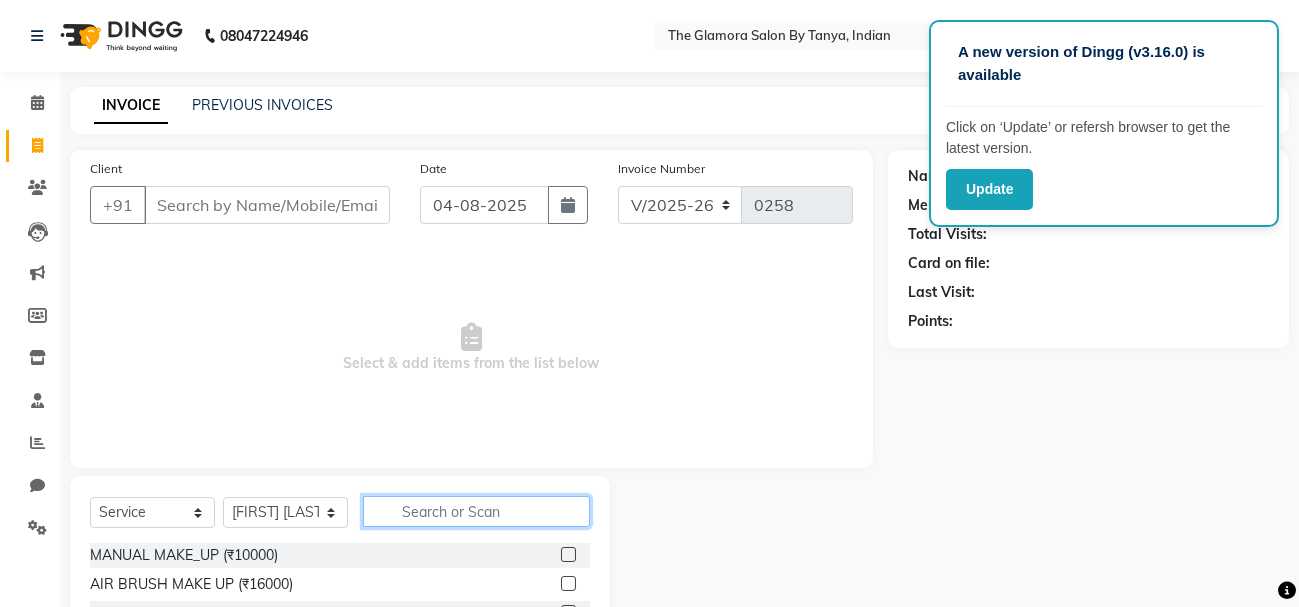click 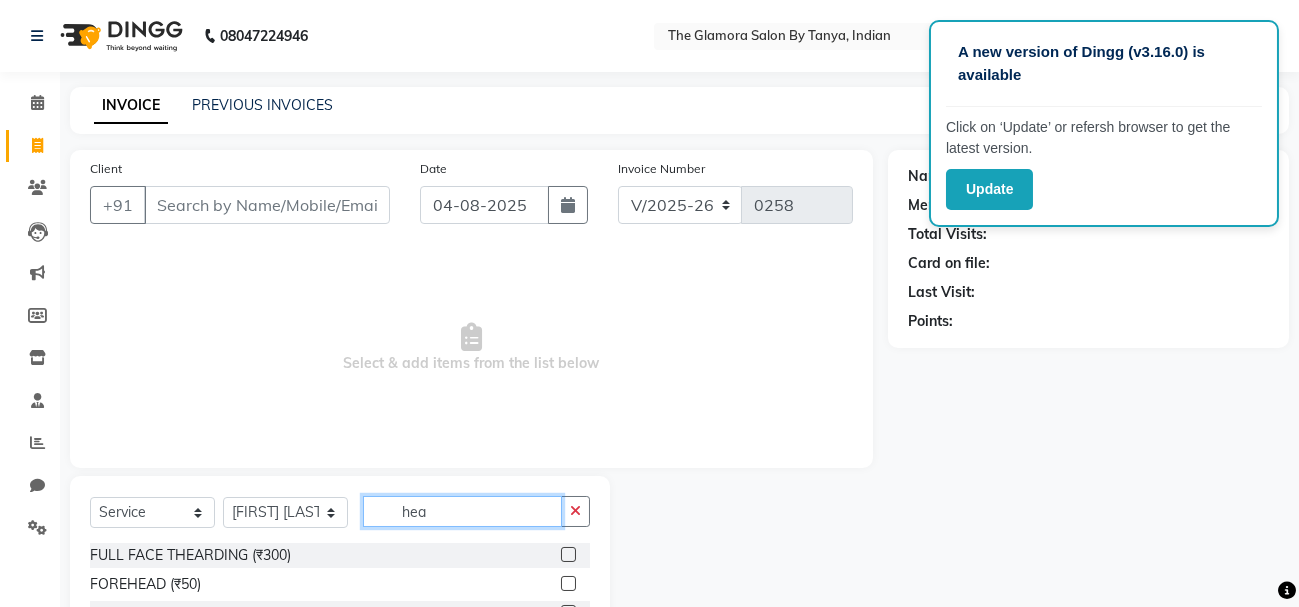 scroll, scrollTop: 109, scrollLeft: 0, axis: vertical 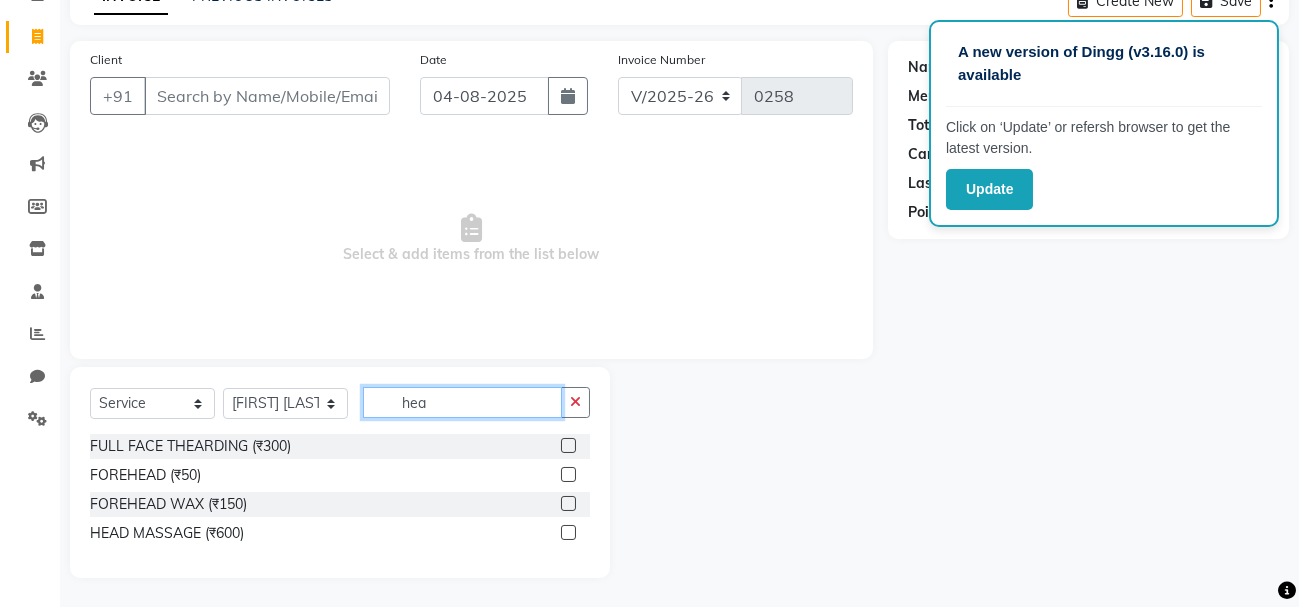 type on "hea" 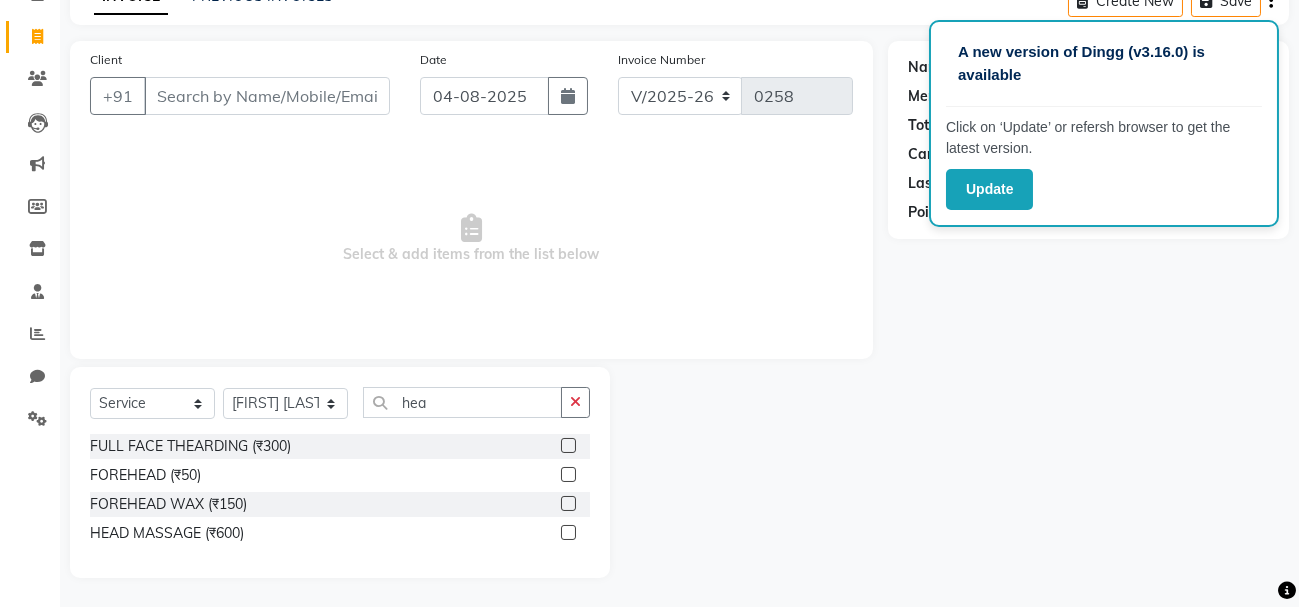click 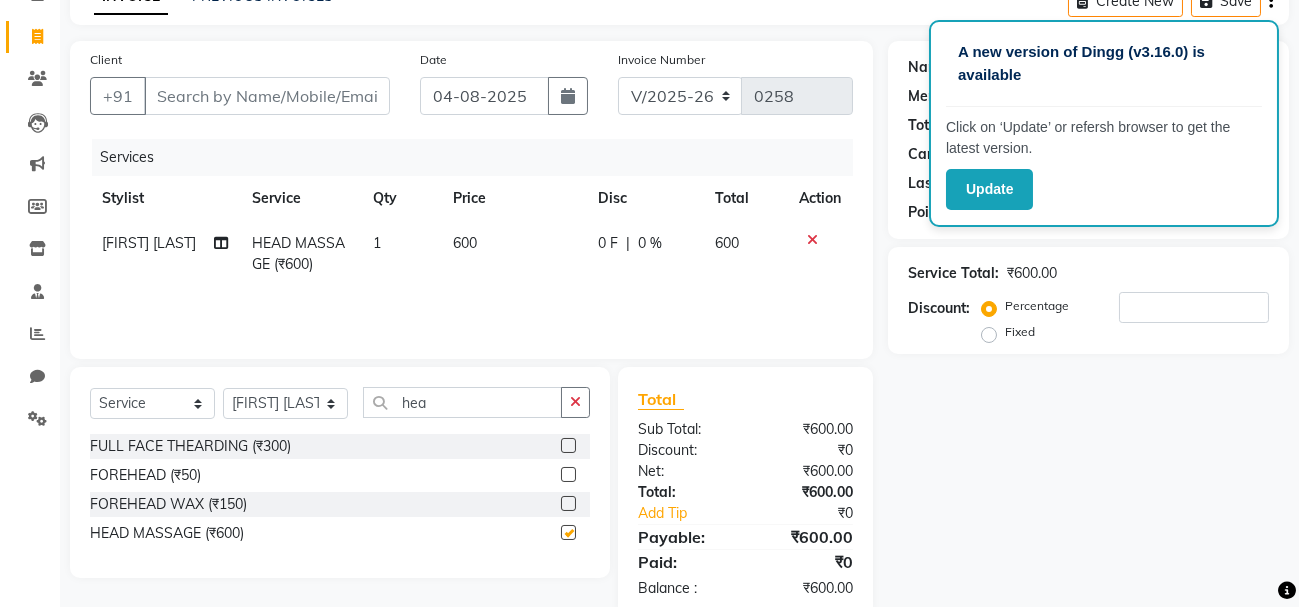 checkbox on "false" 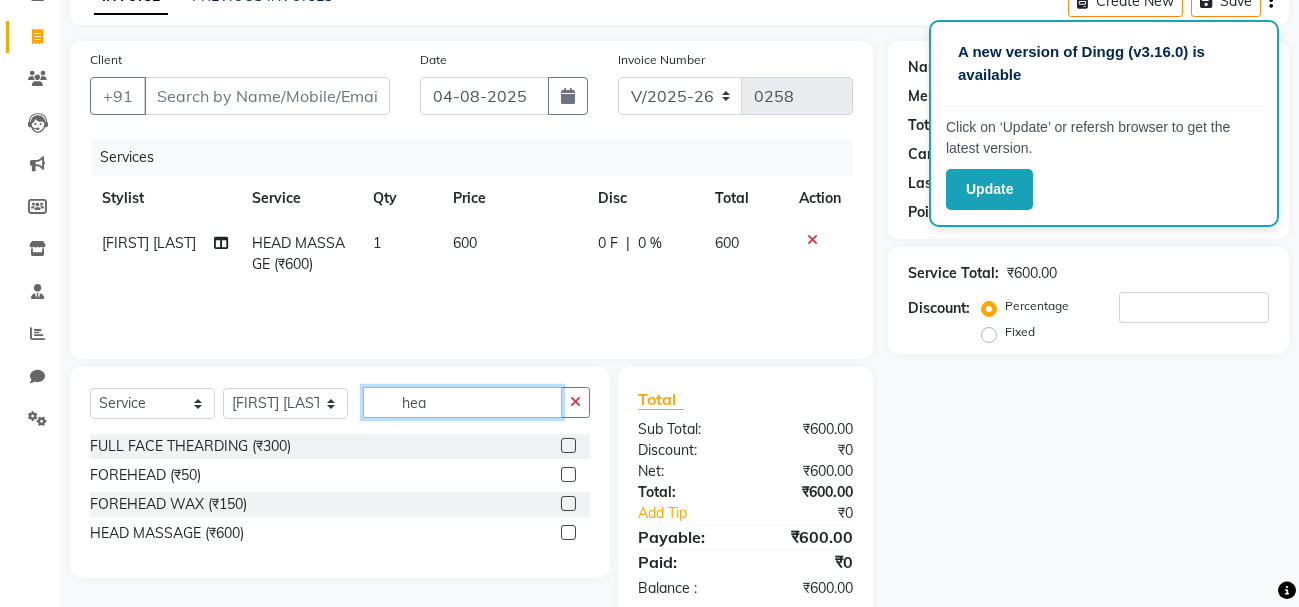 click on "hea" 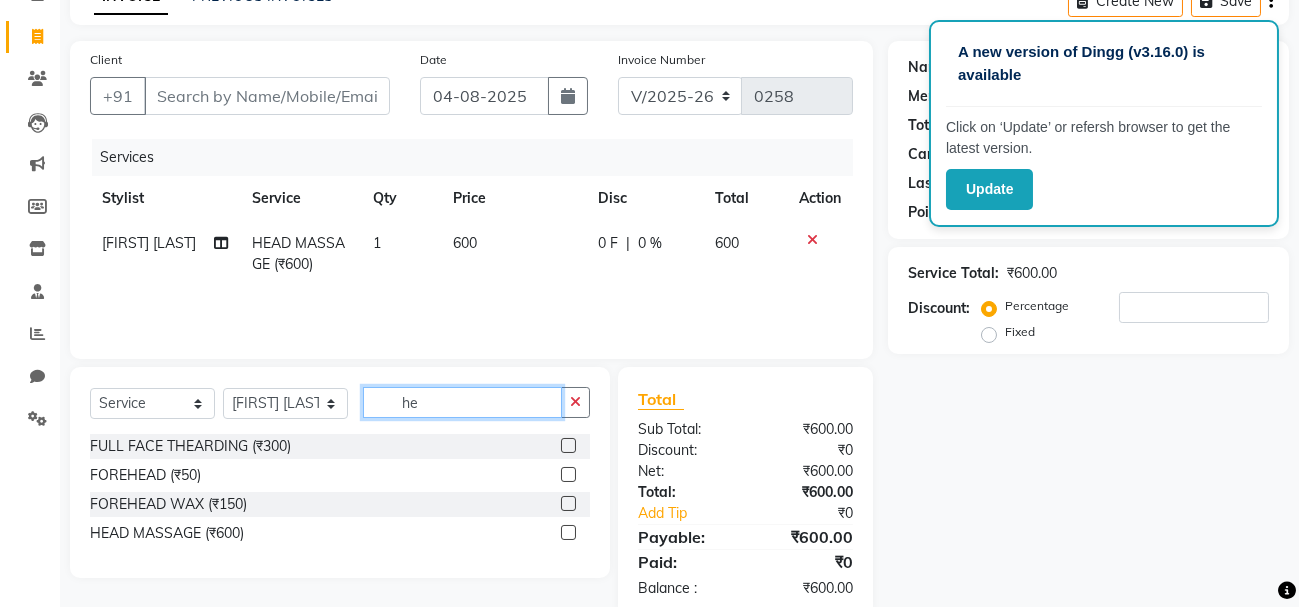 type on "h" 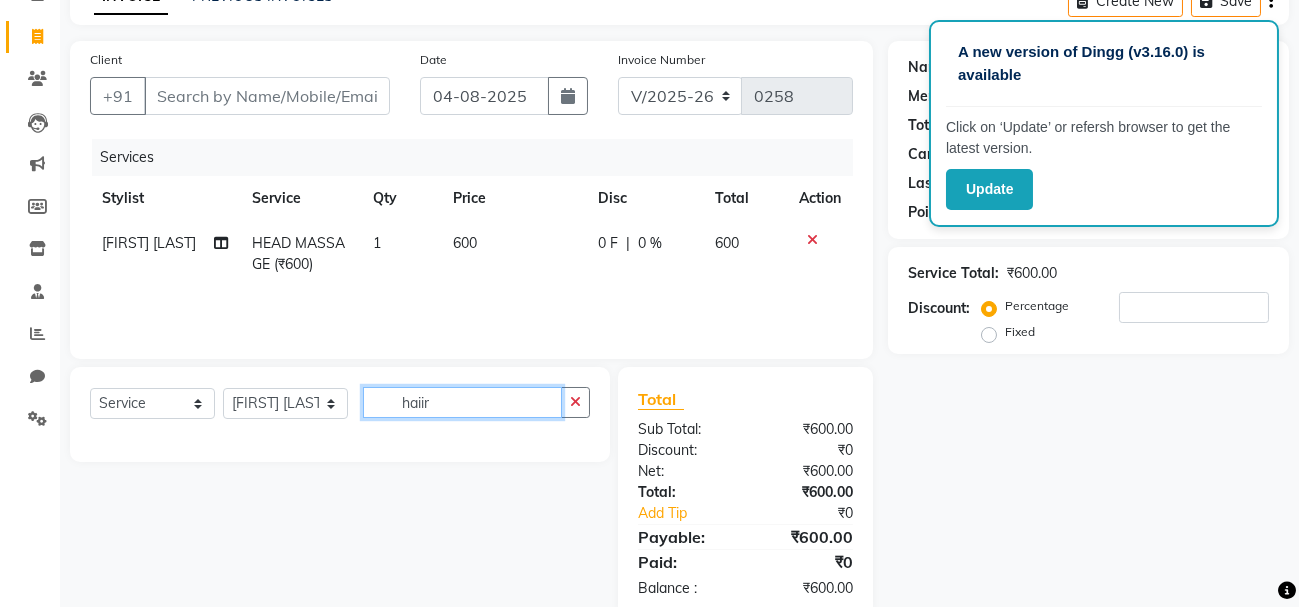 type on "haiir" 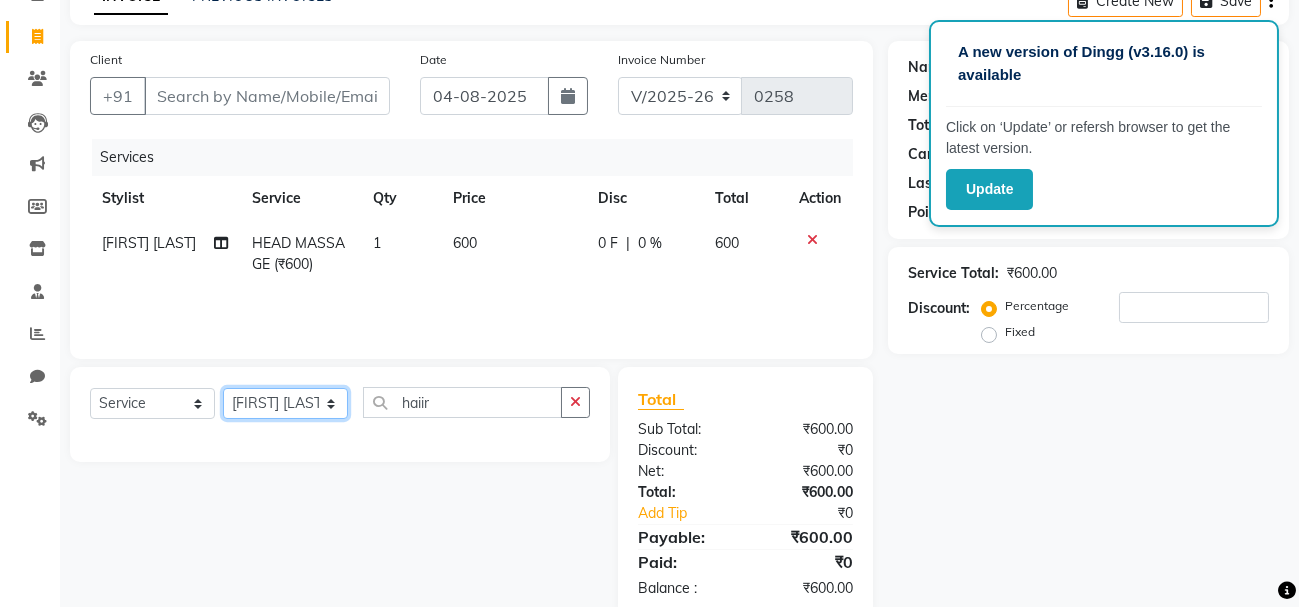 click on "Select Stylist [FIRST] [LAST] [FIRST] [LAST] GLAMORA SALON BY TANYA [FIRST] [LAST] [FIRST] [LAST] [FIRST] [LAST] [FIRST] [LAST] [FIRST] [LAST] [FIRST] [LAST]" 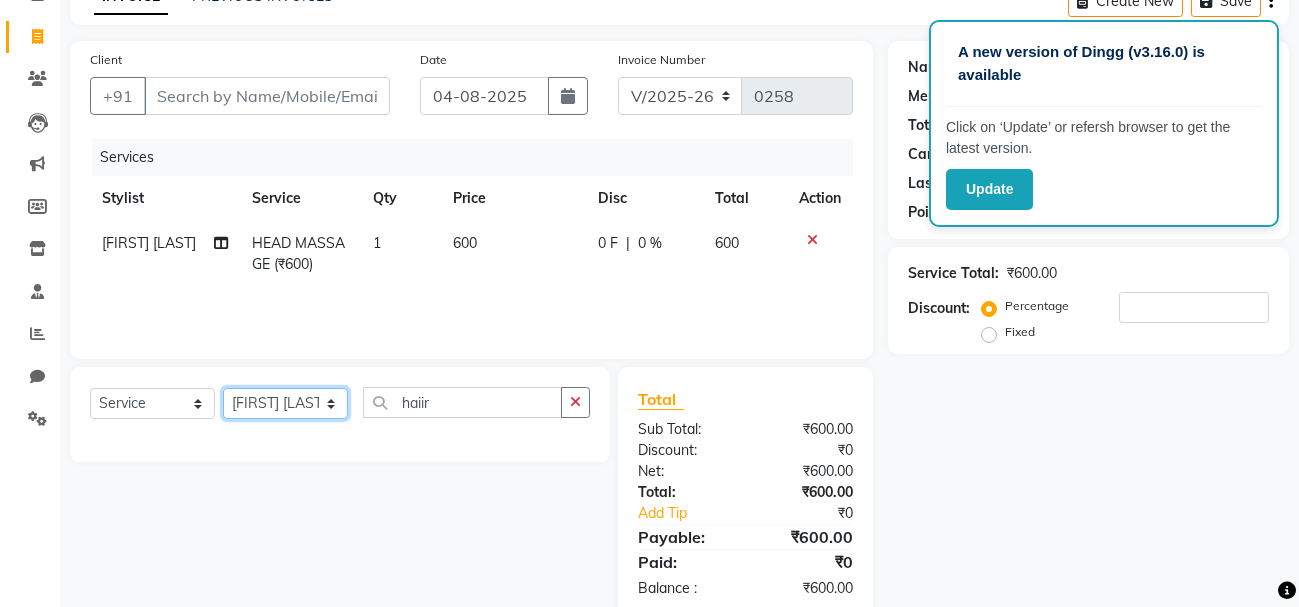 select on "[NUMBER]" 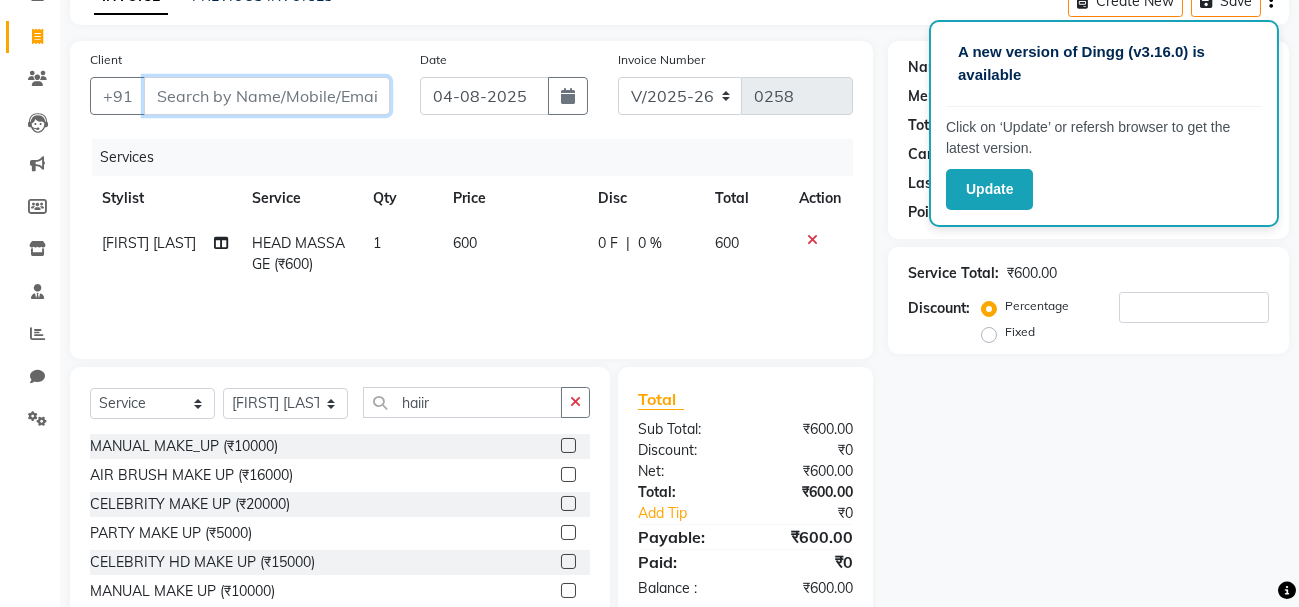 click on "Client" at bounding box center (267, 96) 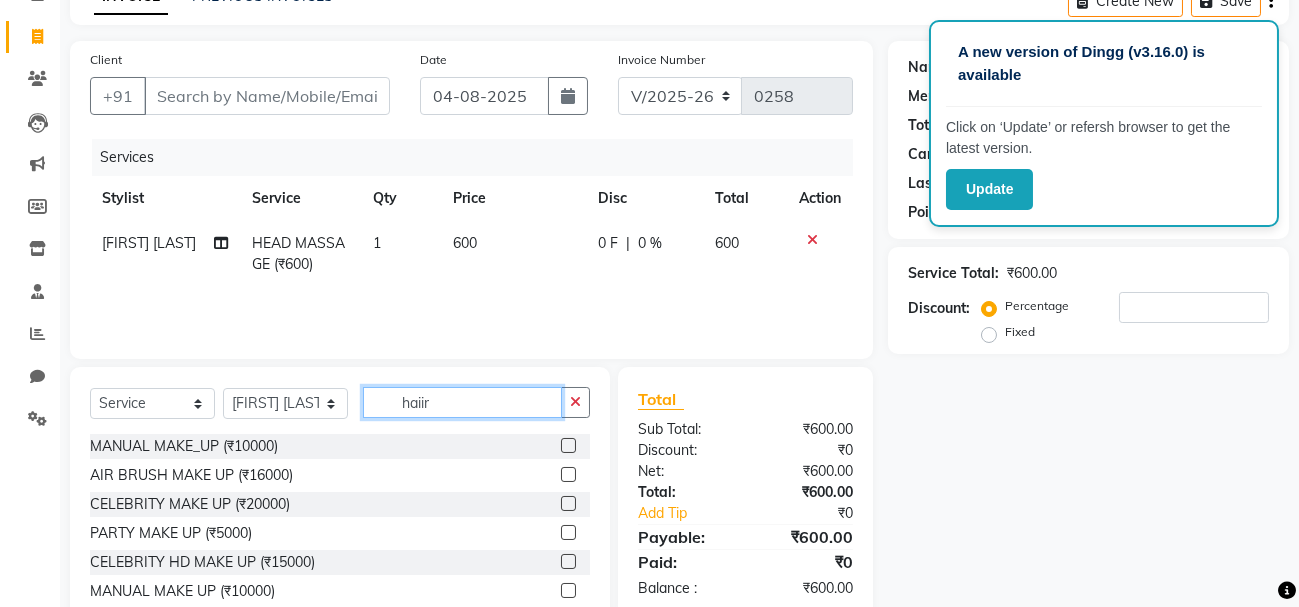 click on "haiir" 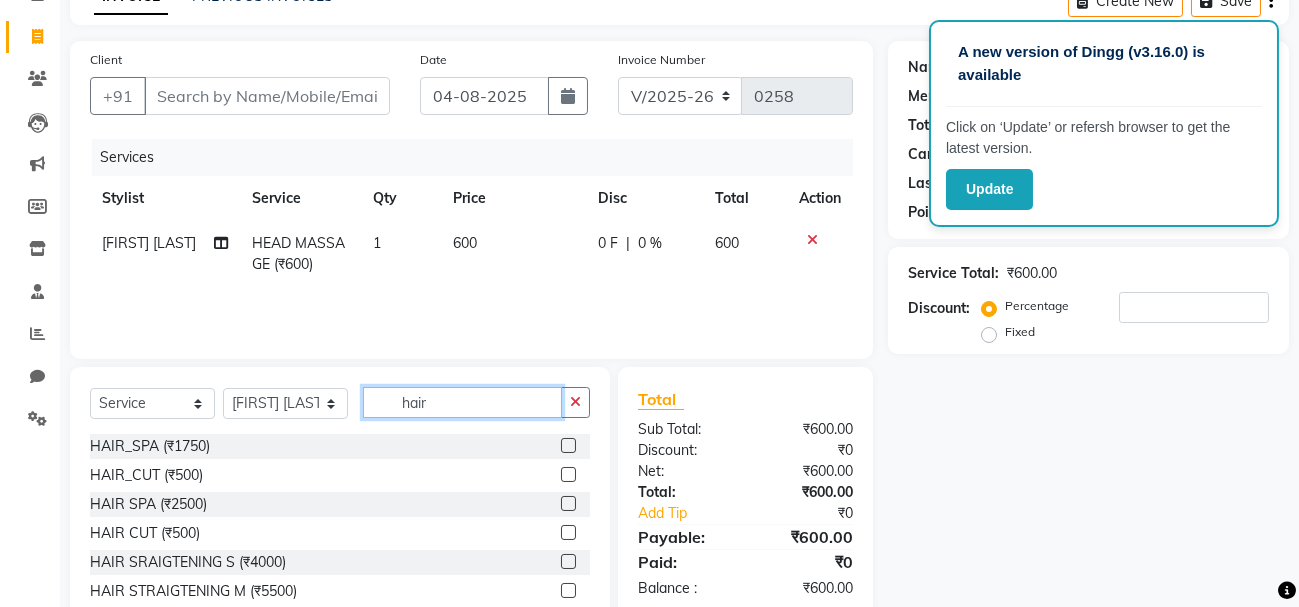 scroll, scrollTop: 641, scrollLeft: 0, axis: vertical 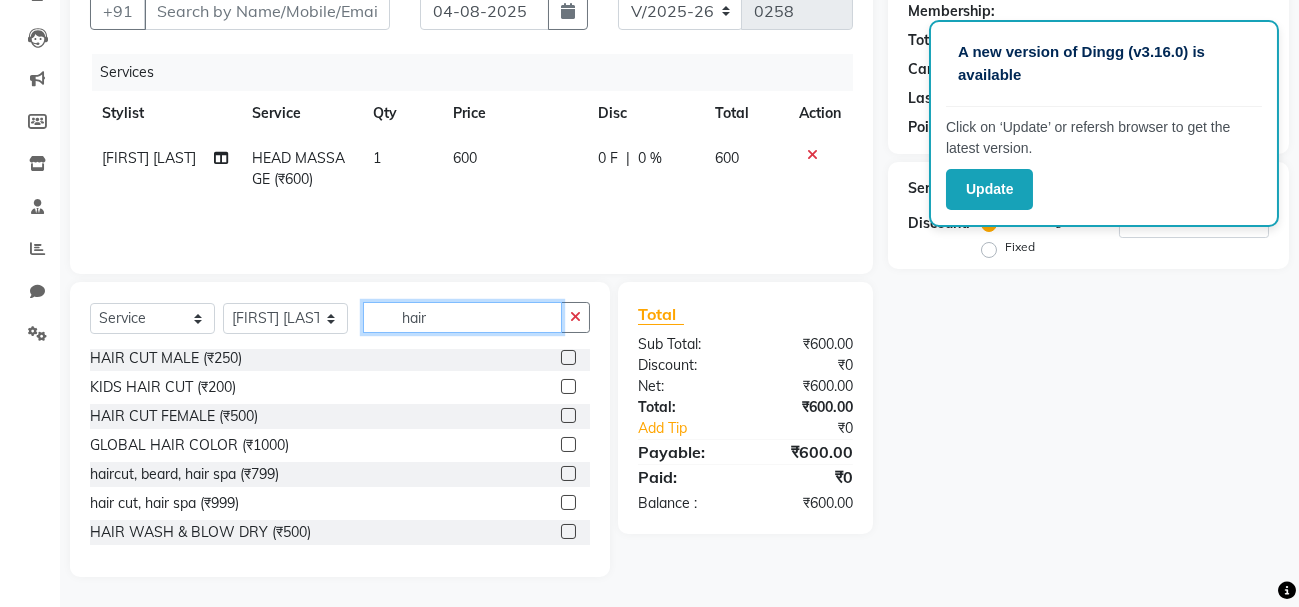 type on "hair" 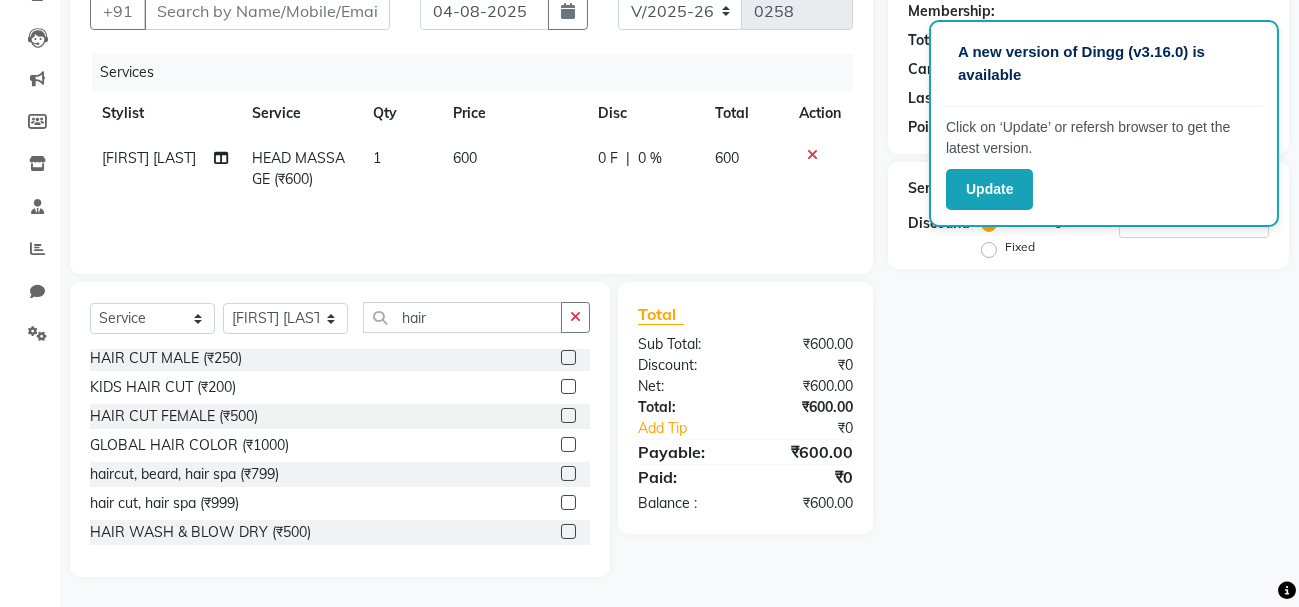 click 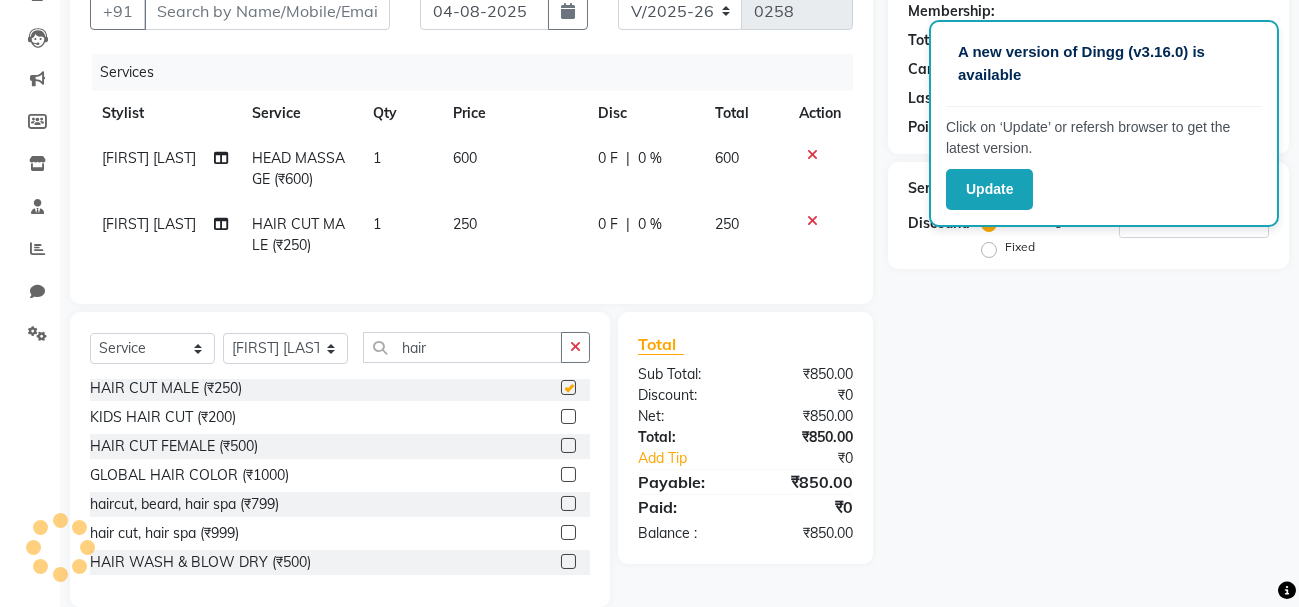 checkbox on "false" 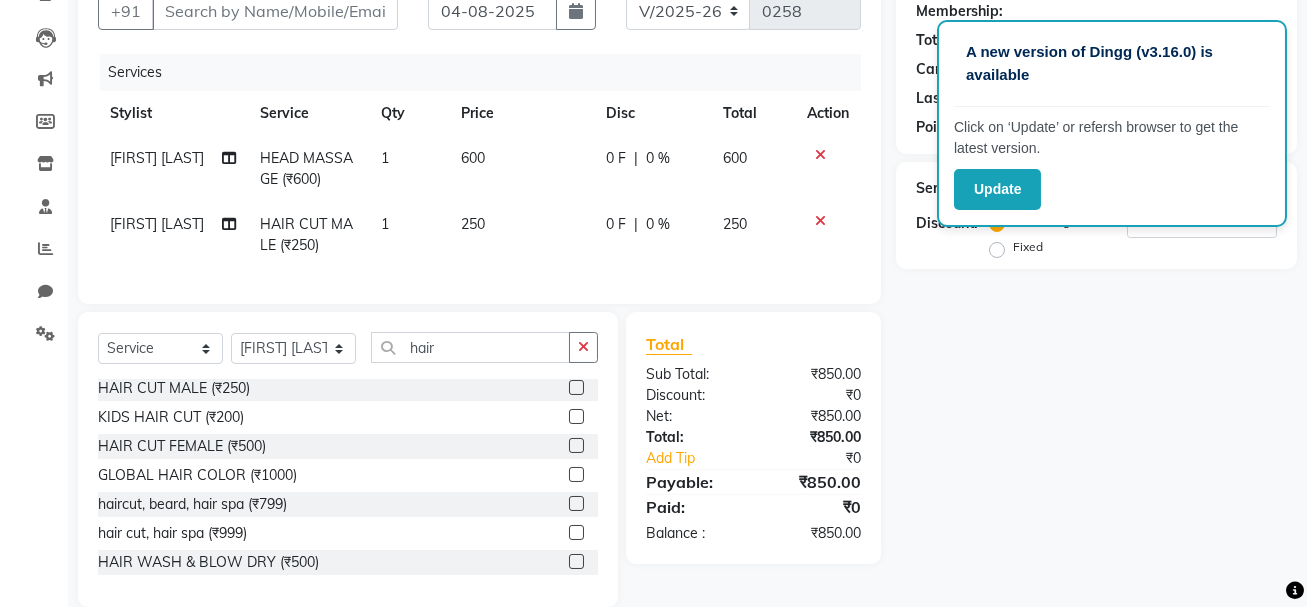 scroll, scrollTop: 0, scrollLeft: 0, axis: both 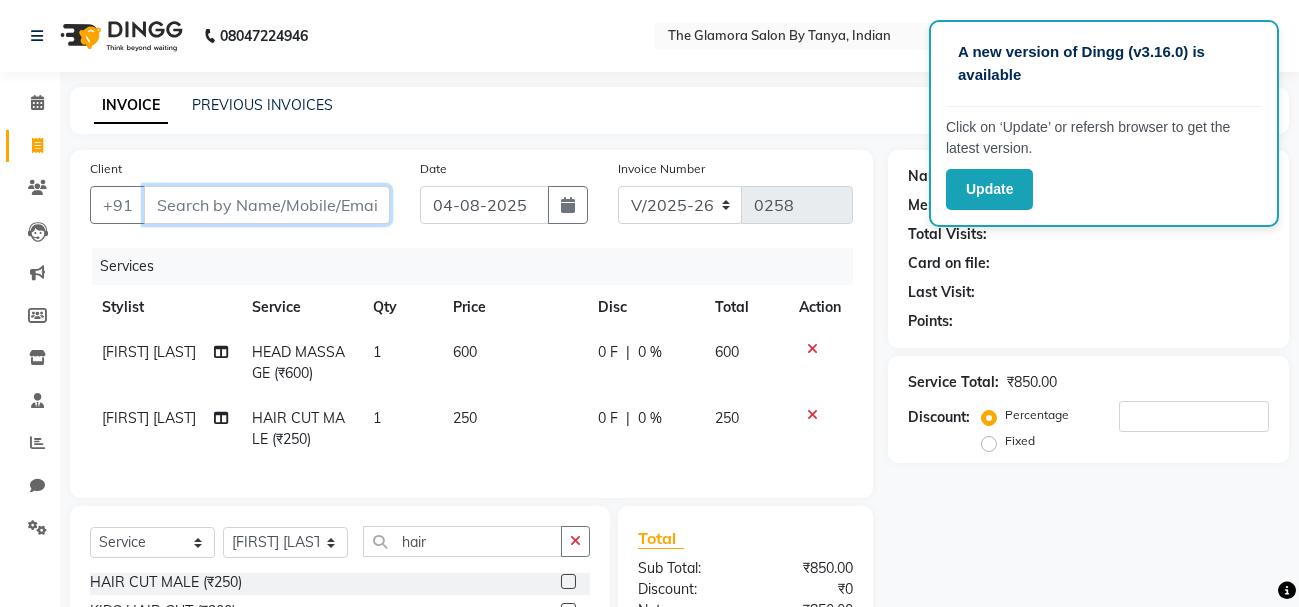 click on "Client" at bounding box center [267, 205] 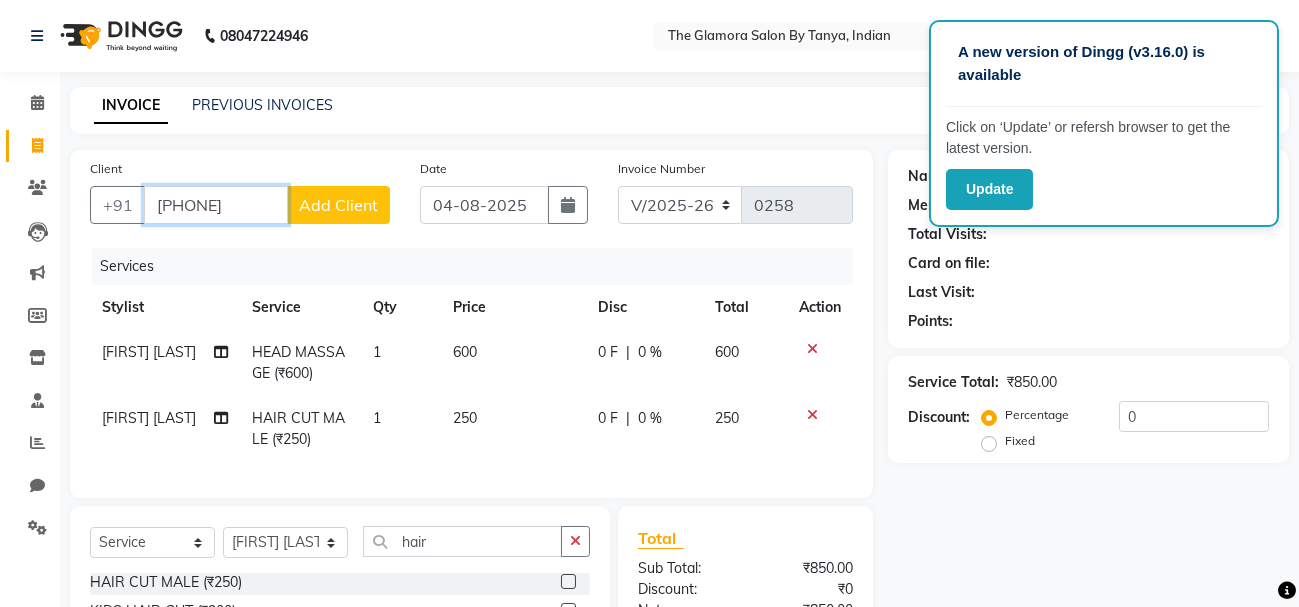 type on "[PHONE]" 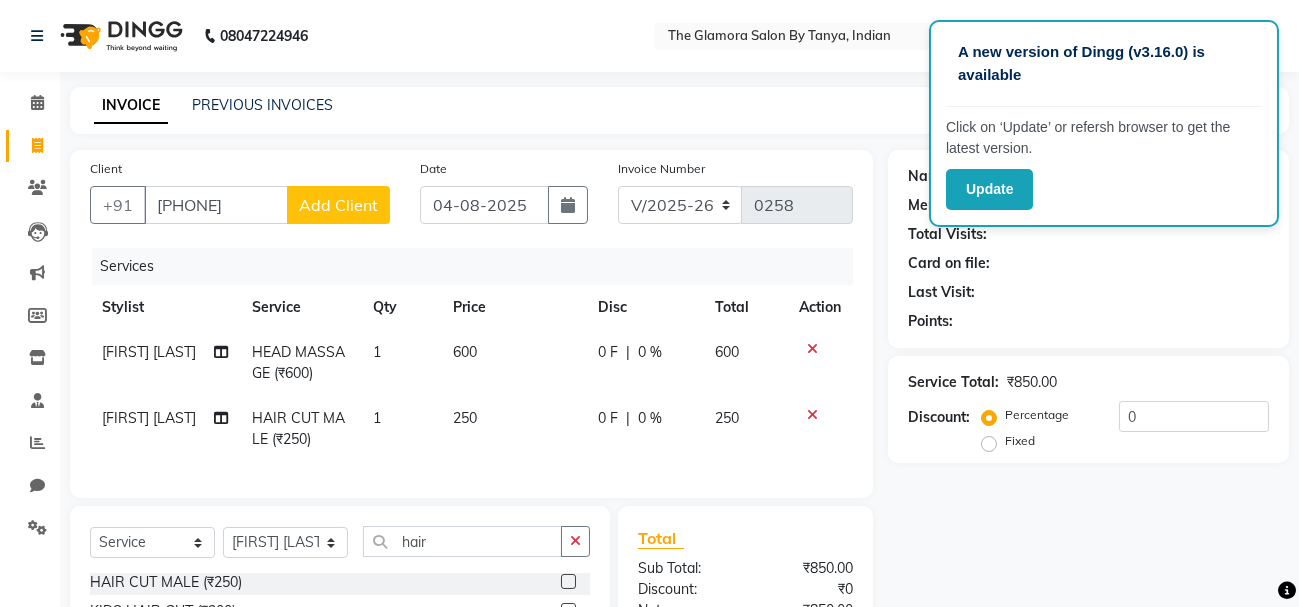 click on "Add Client" 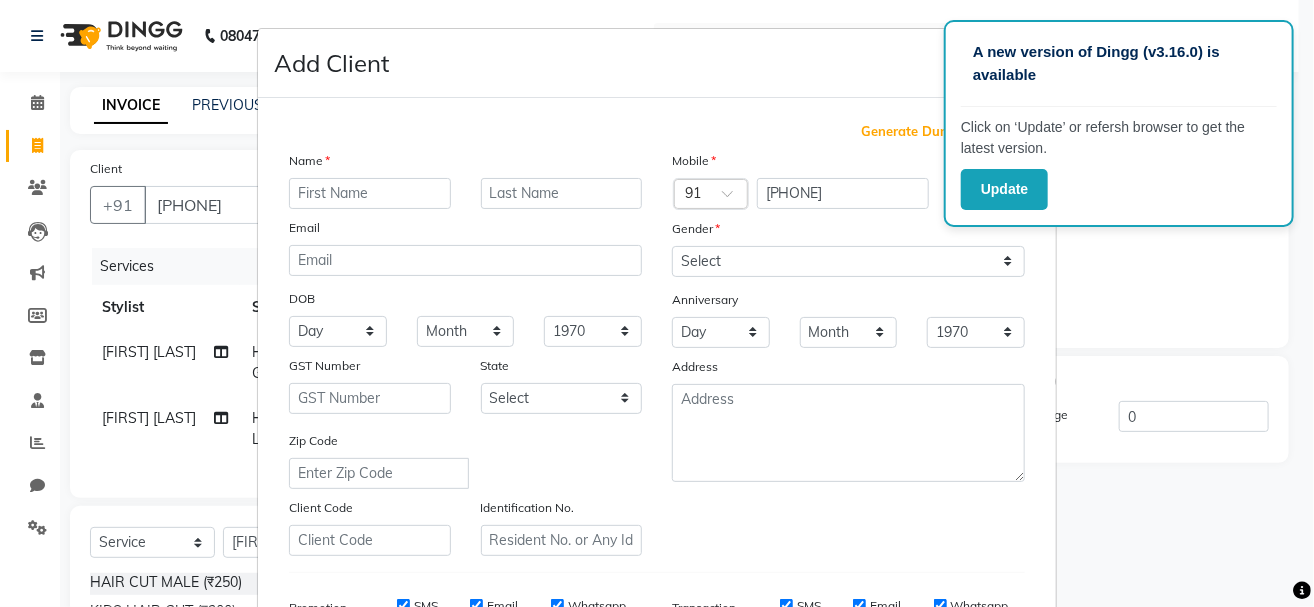 click at bounding box center [370, 193] 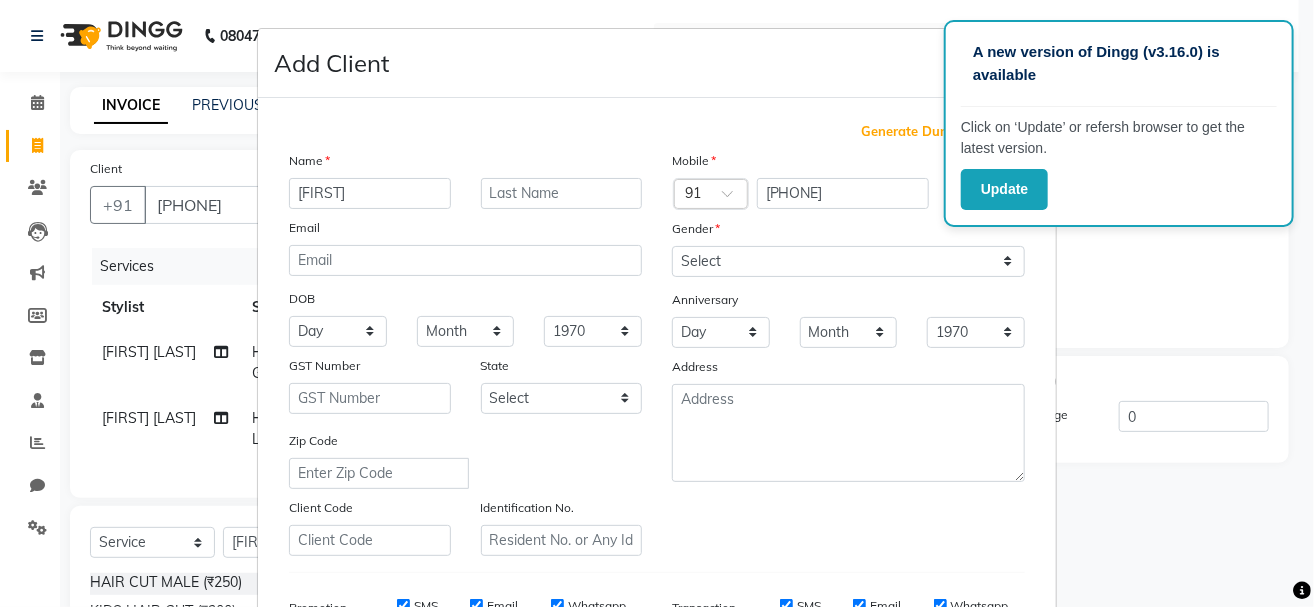 type on "[FIRST]" 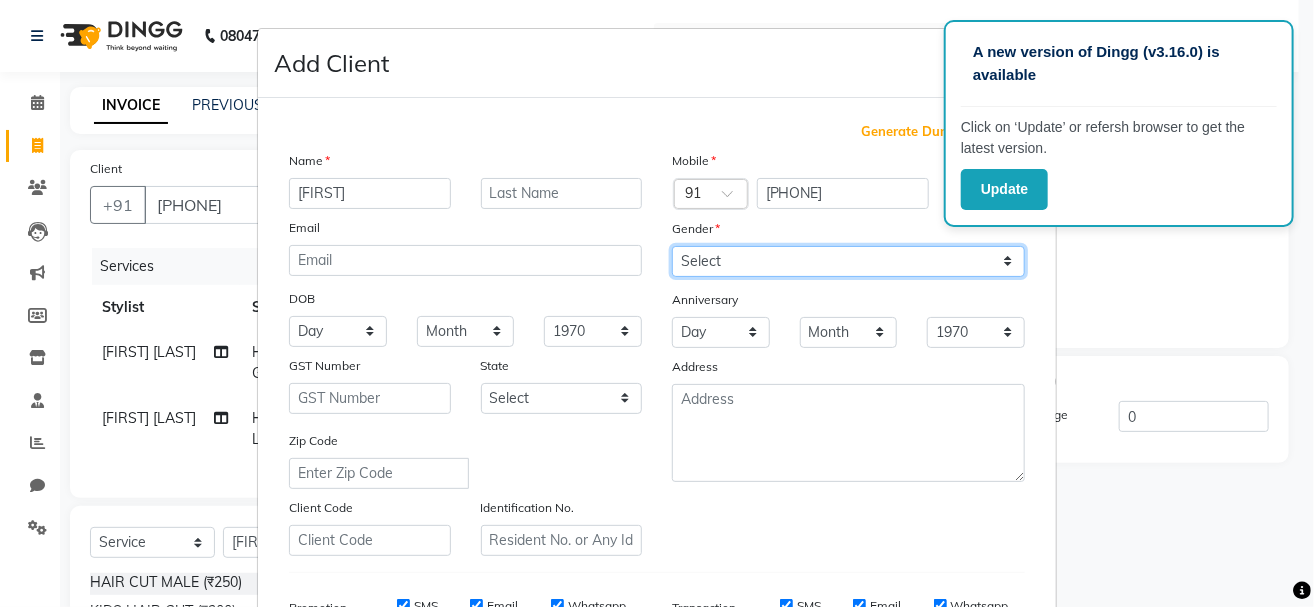 click on "Select Male Female Other Prefer Not To Say" at bounding box center [848, 261] 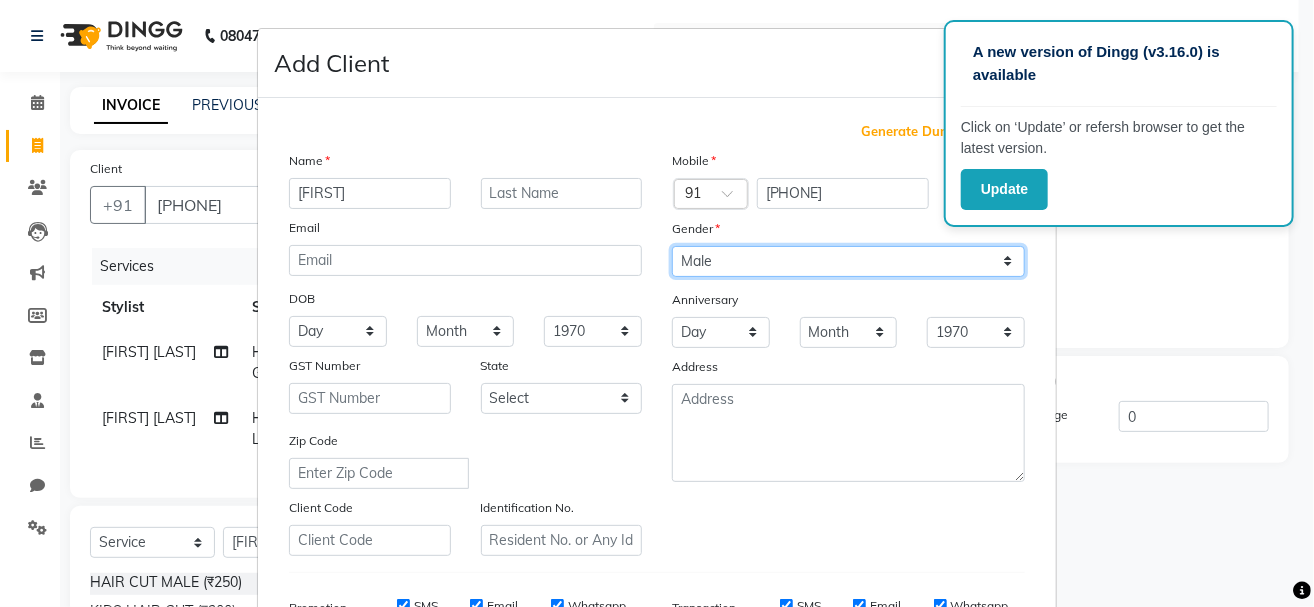 click on "Select Male Female Other Prefer Not To Say" at bounding box center (848, 261) 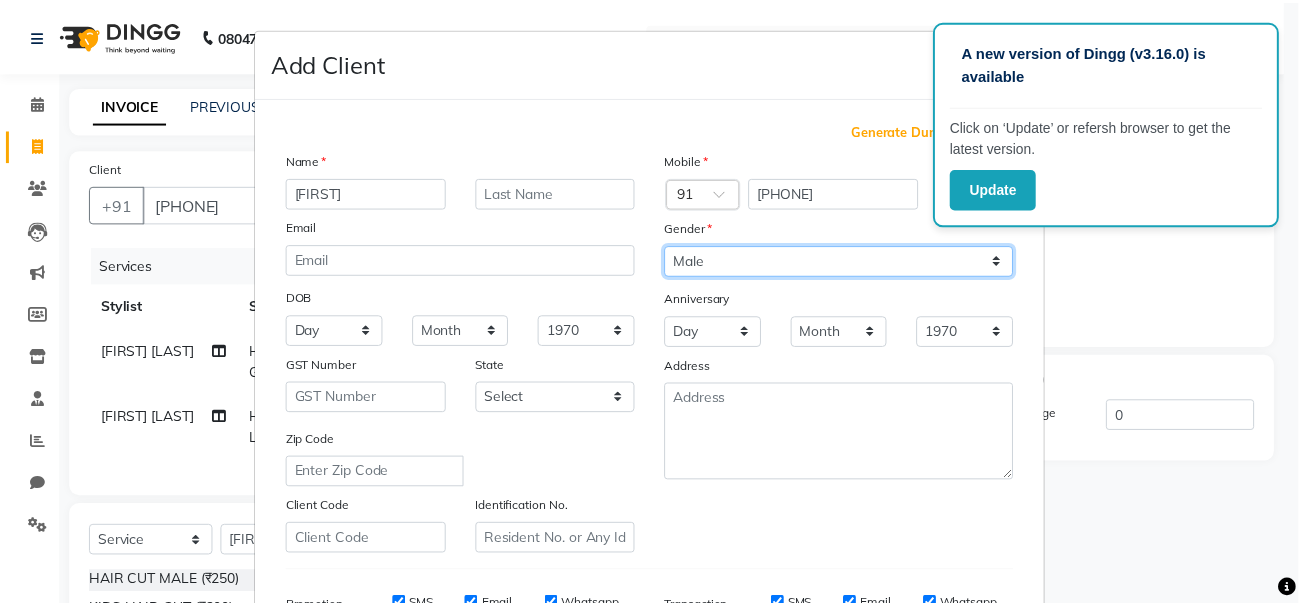 scroll, scrollTop: 314, scrollLeft: 0, axis: vertical 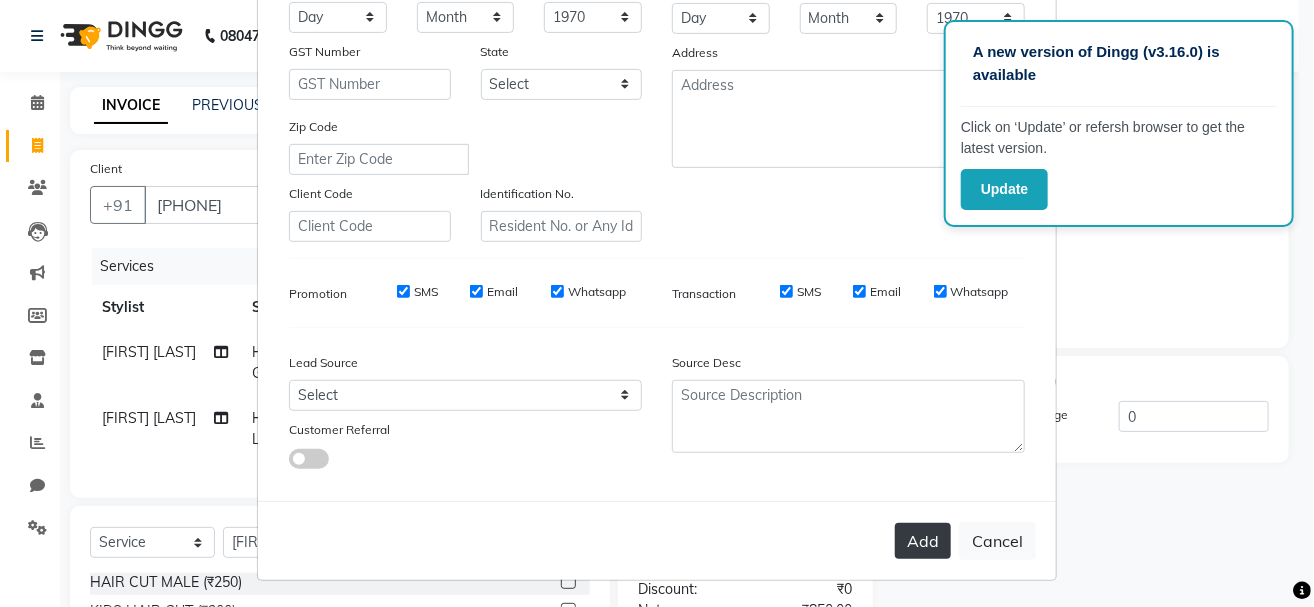 click on "Add" at bounding box center (923, 541) 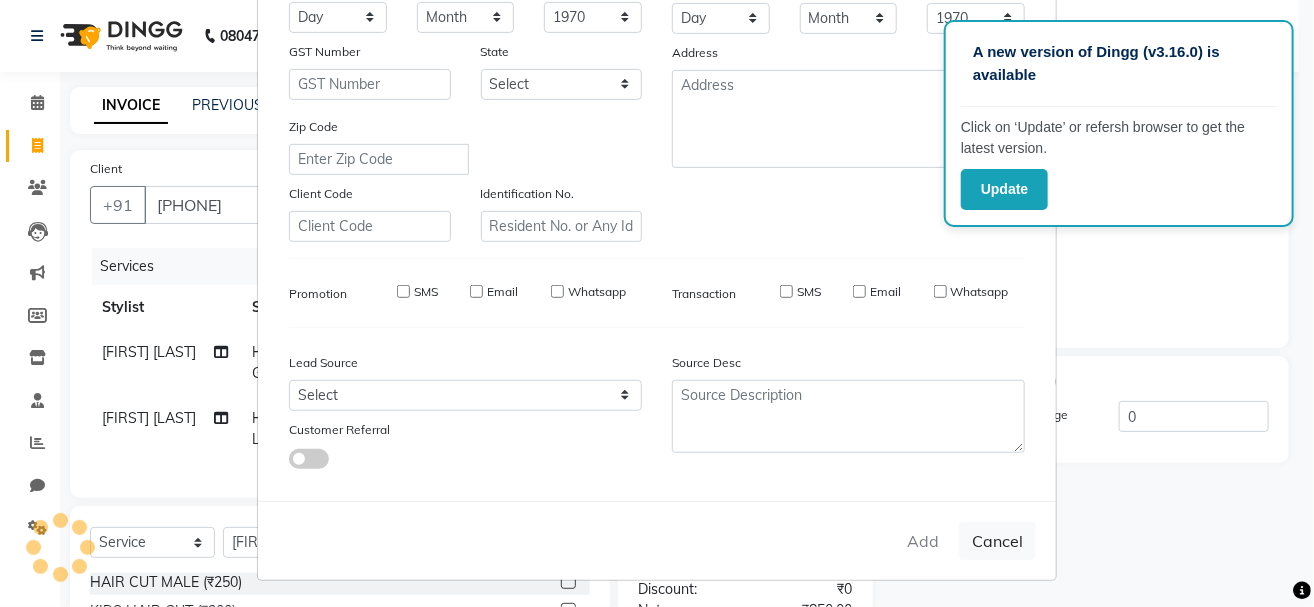 type 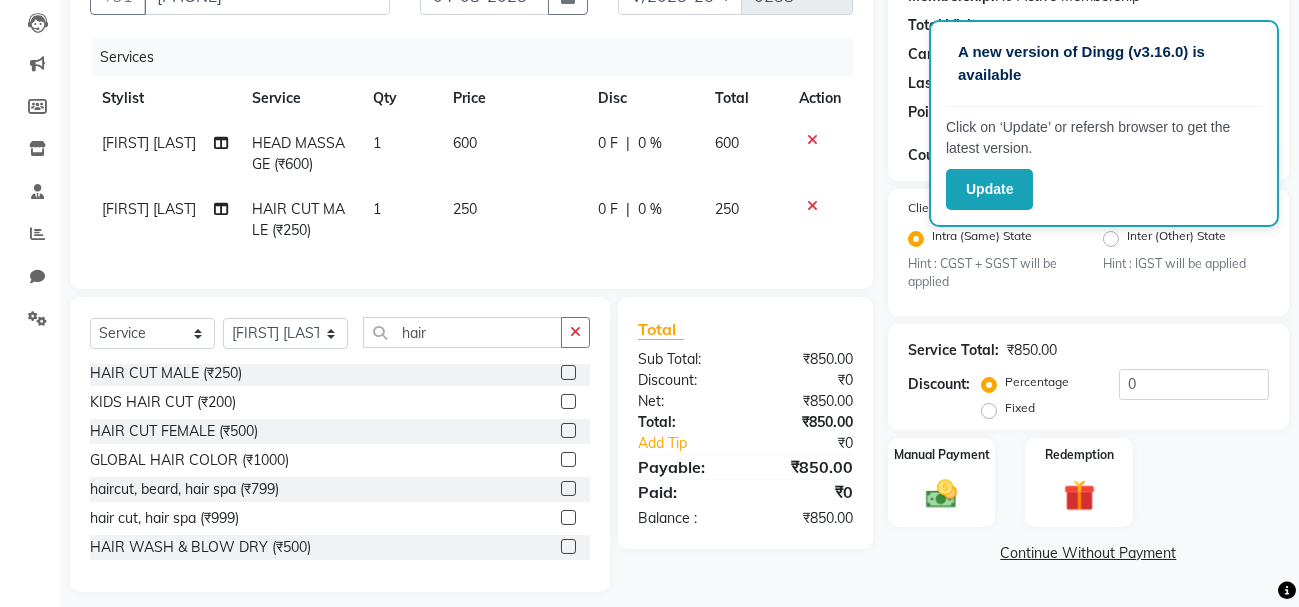 scroll, scrollTop: 198, scrollLeft: 0, axis: vertical 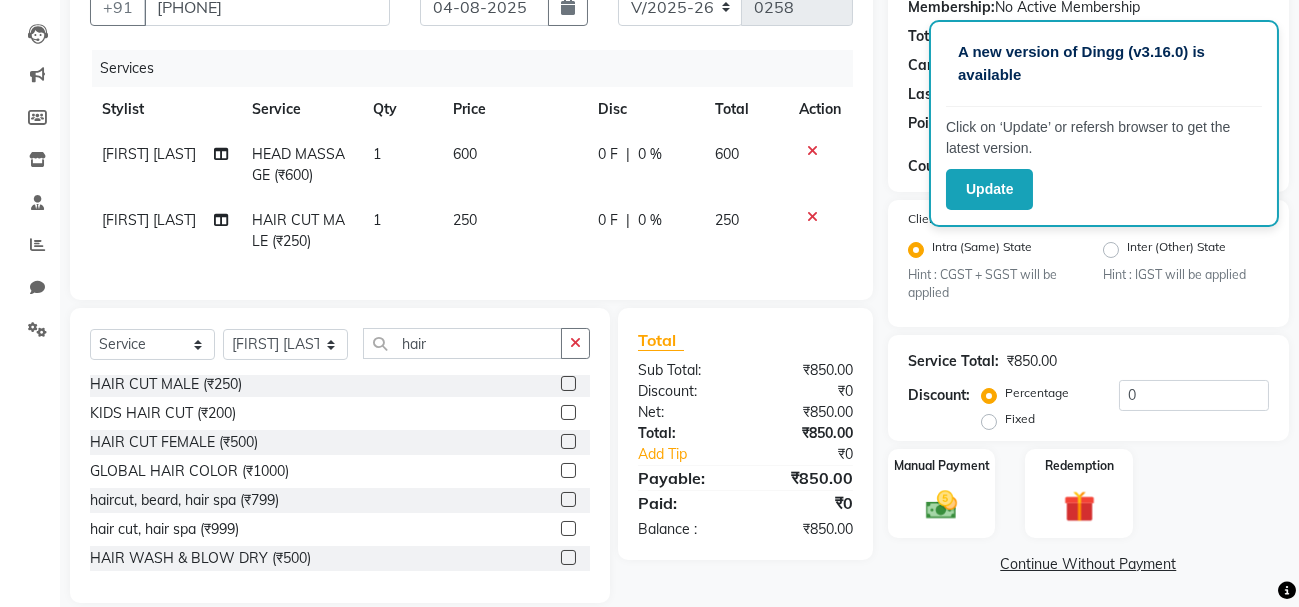click on "250" 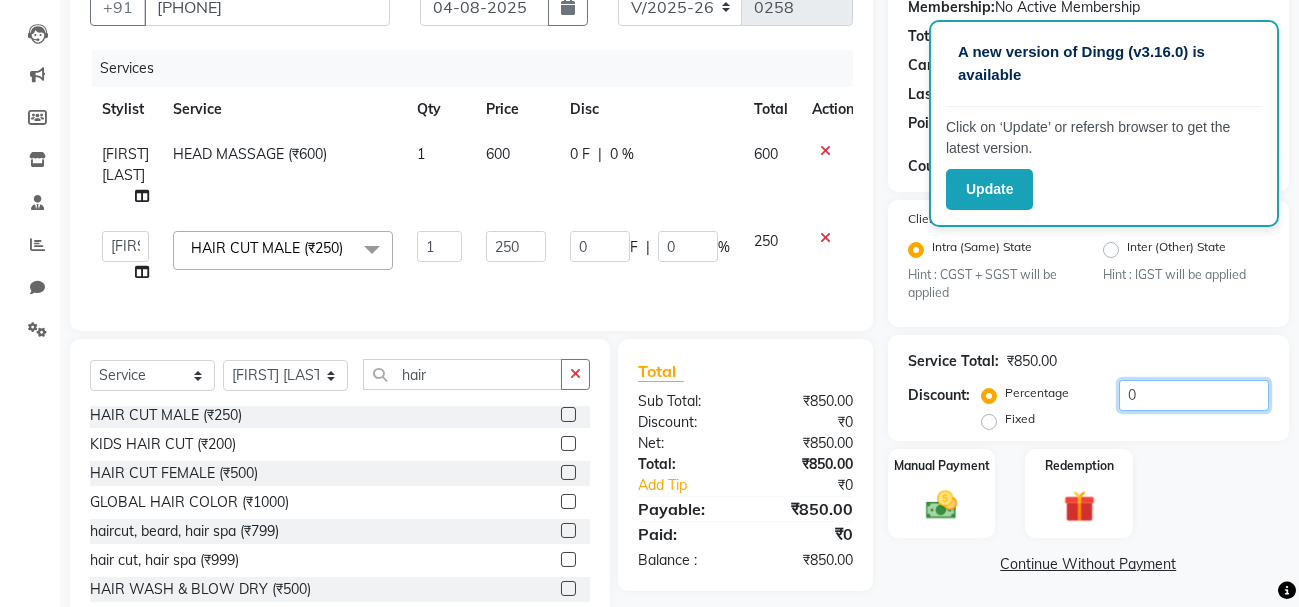 click on "0" 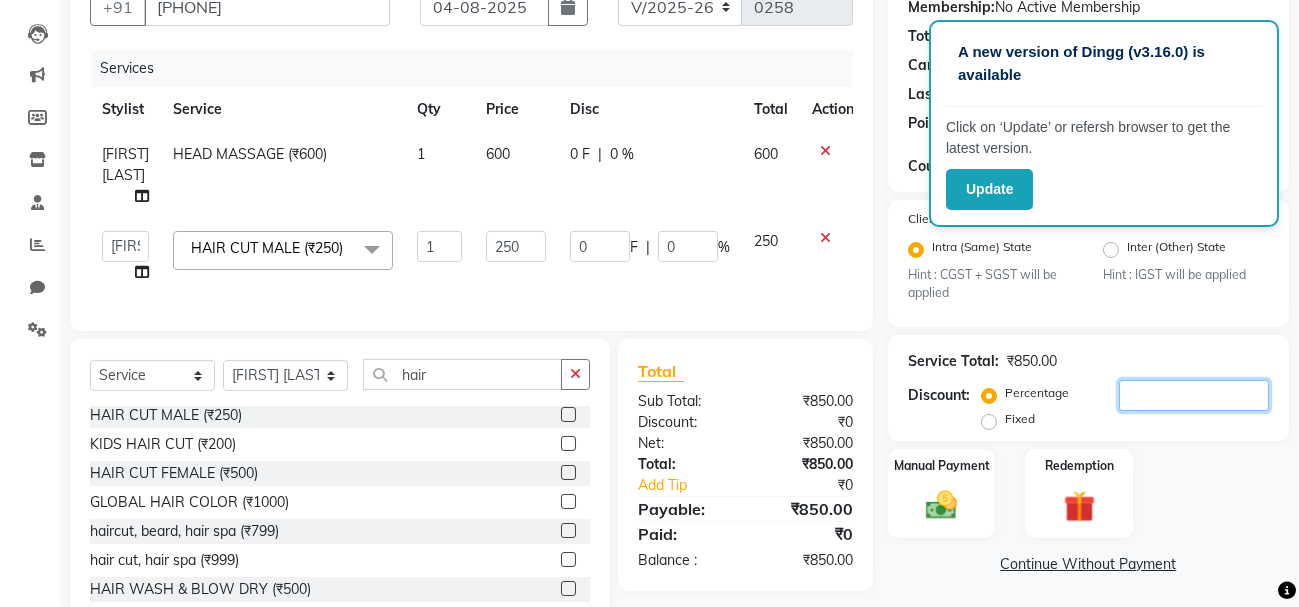 type on "2" 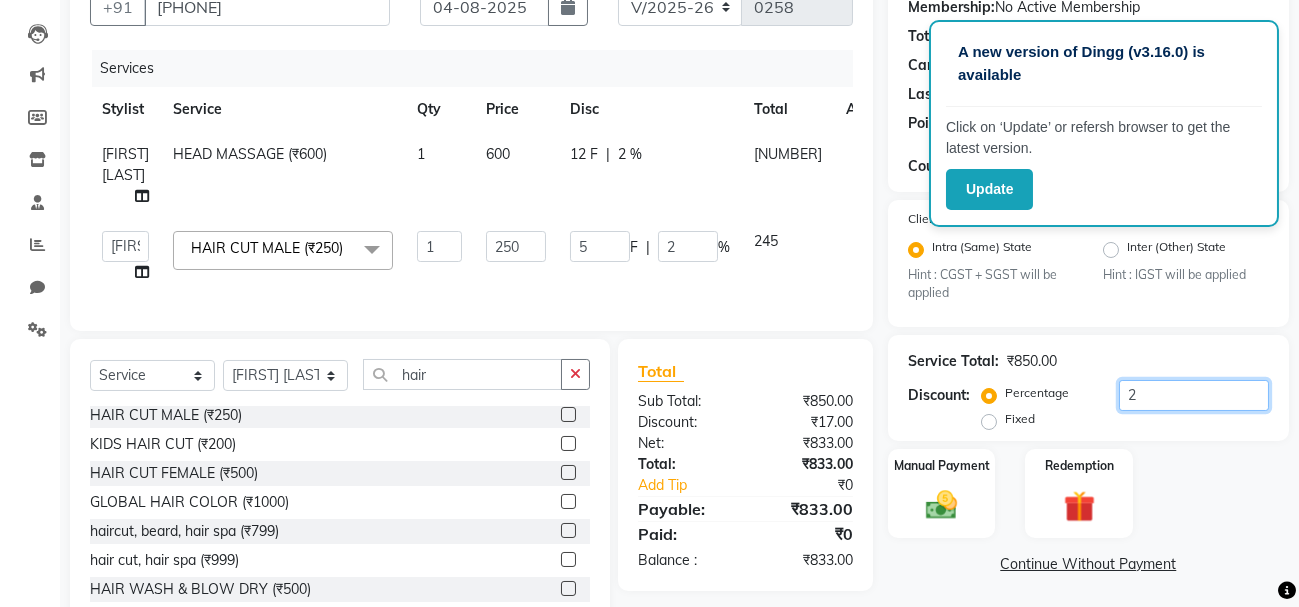 type on "20" 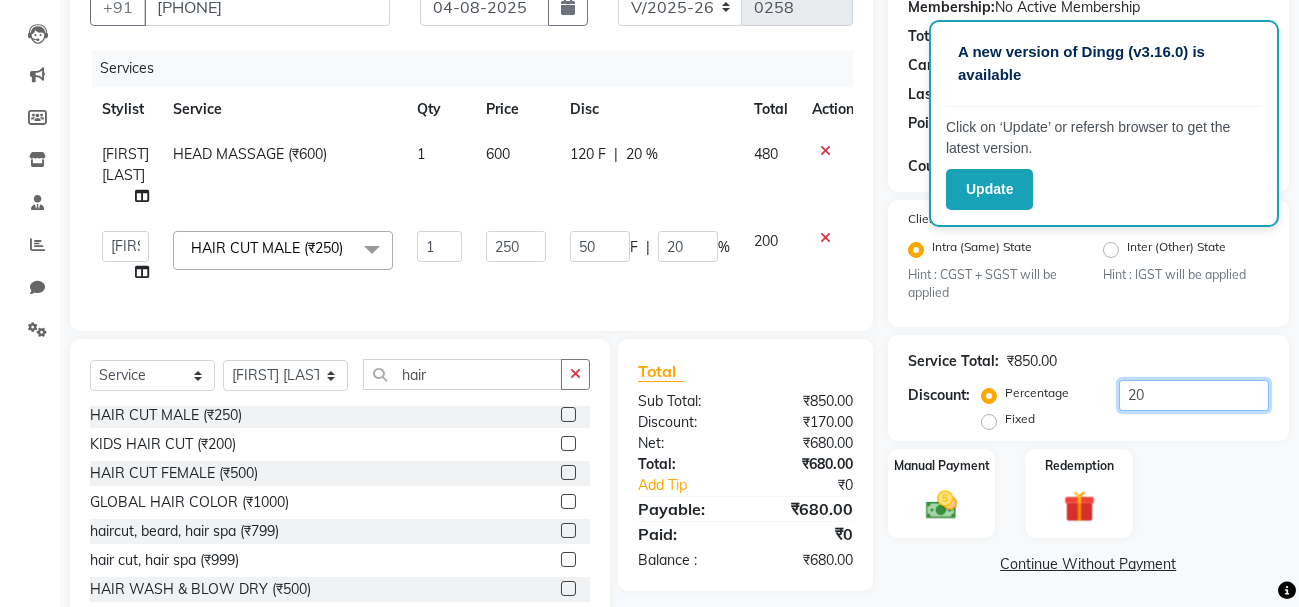 type on "20" 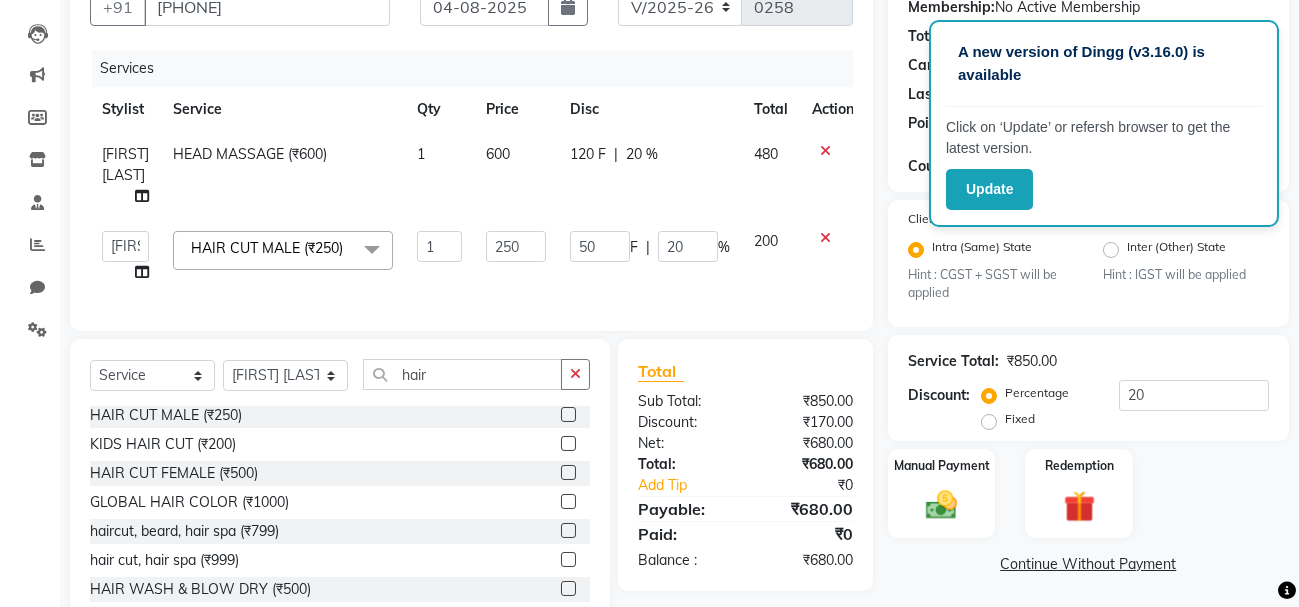 click on "600" 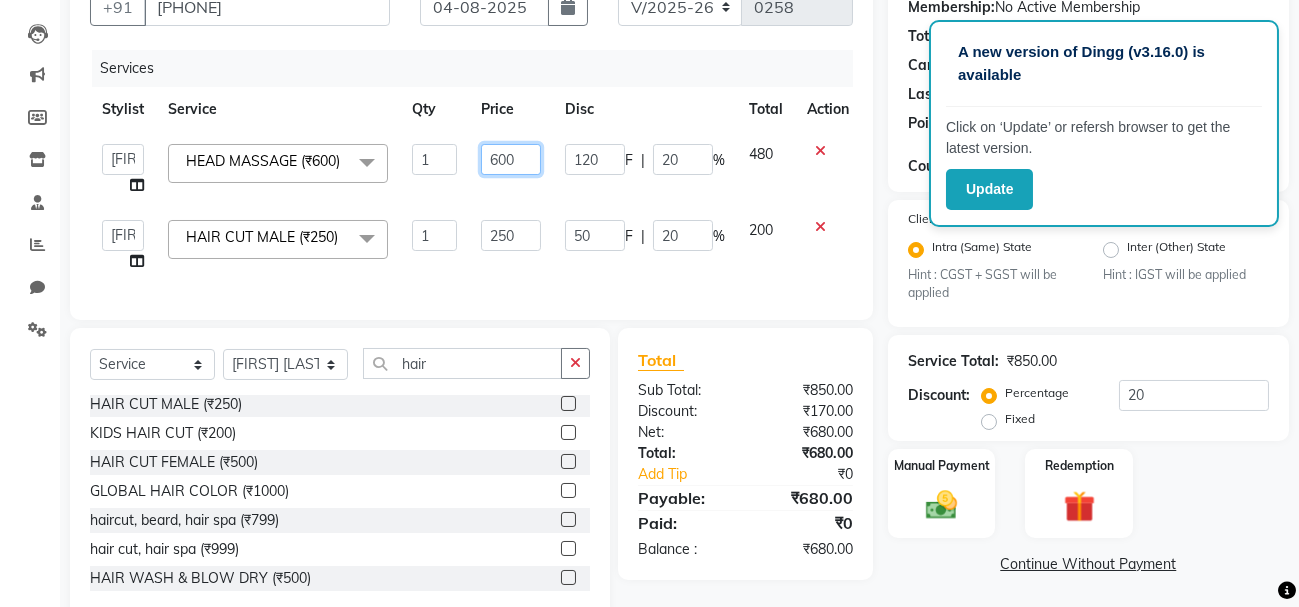 click on "600" 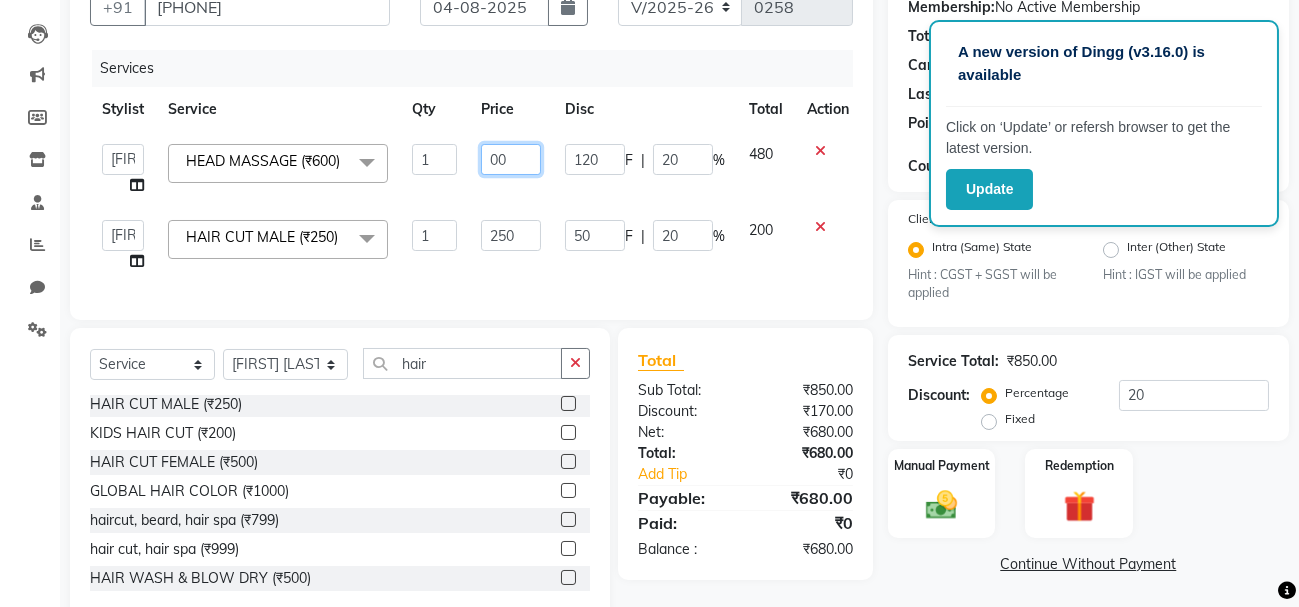 type on "300" 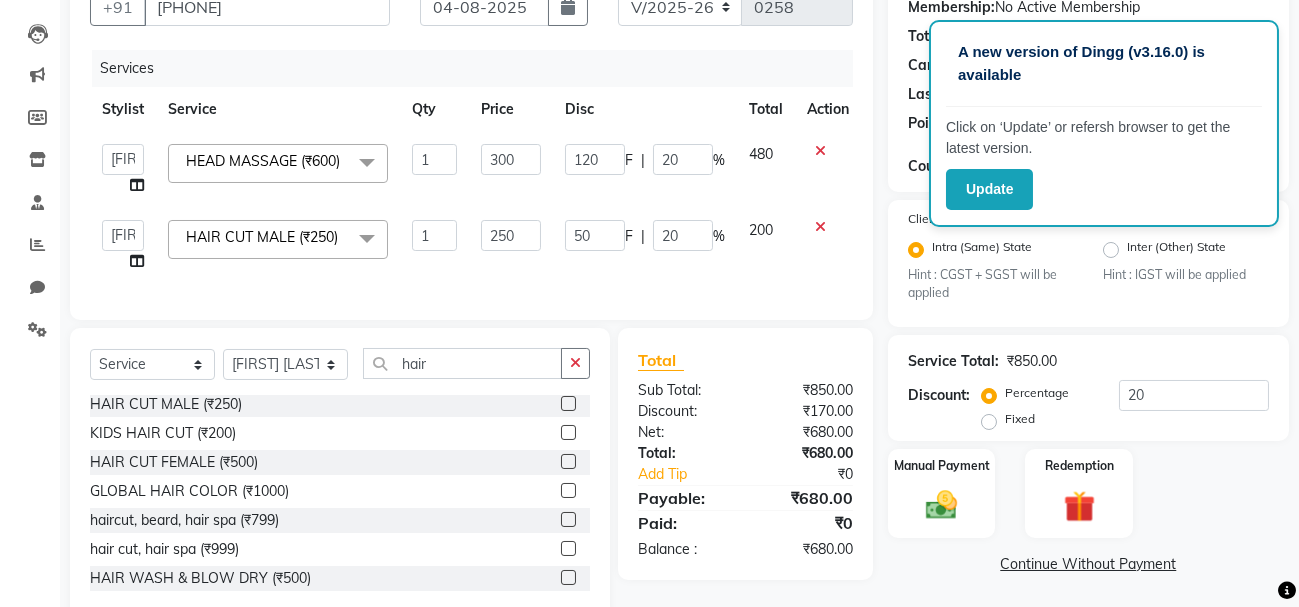 click on "50 F | 20 %" 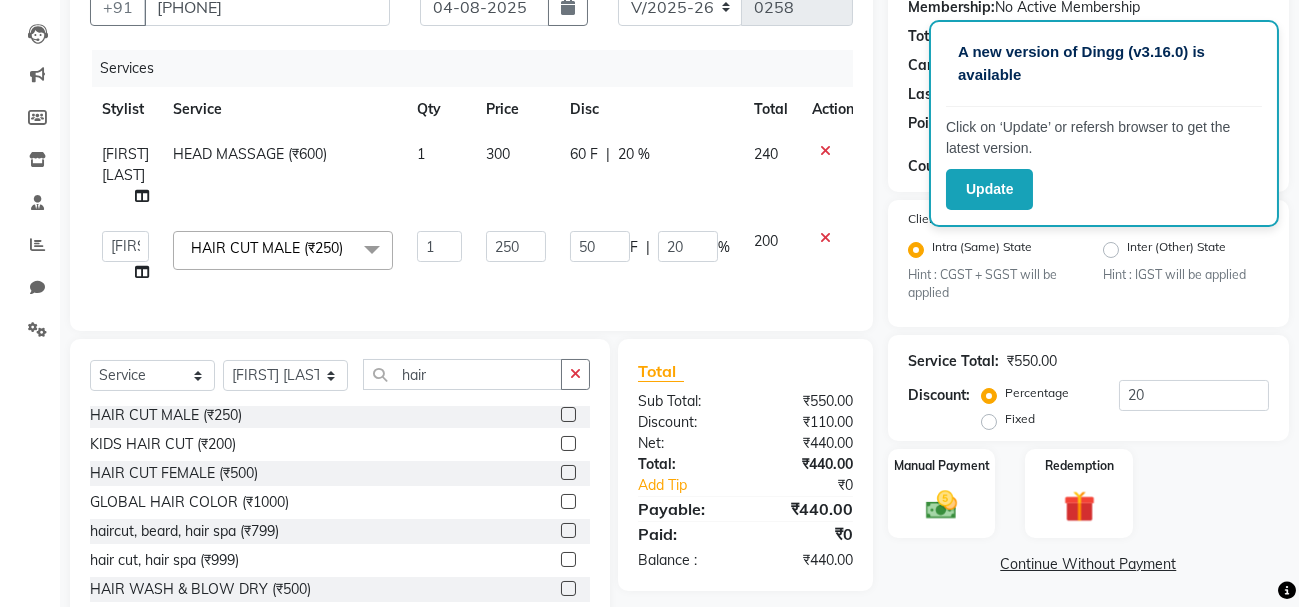 drag, startPoint x: 1208, startPoint y: 475, endPoint x: 1259, endPoint y: 471, distance: 51.156624 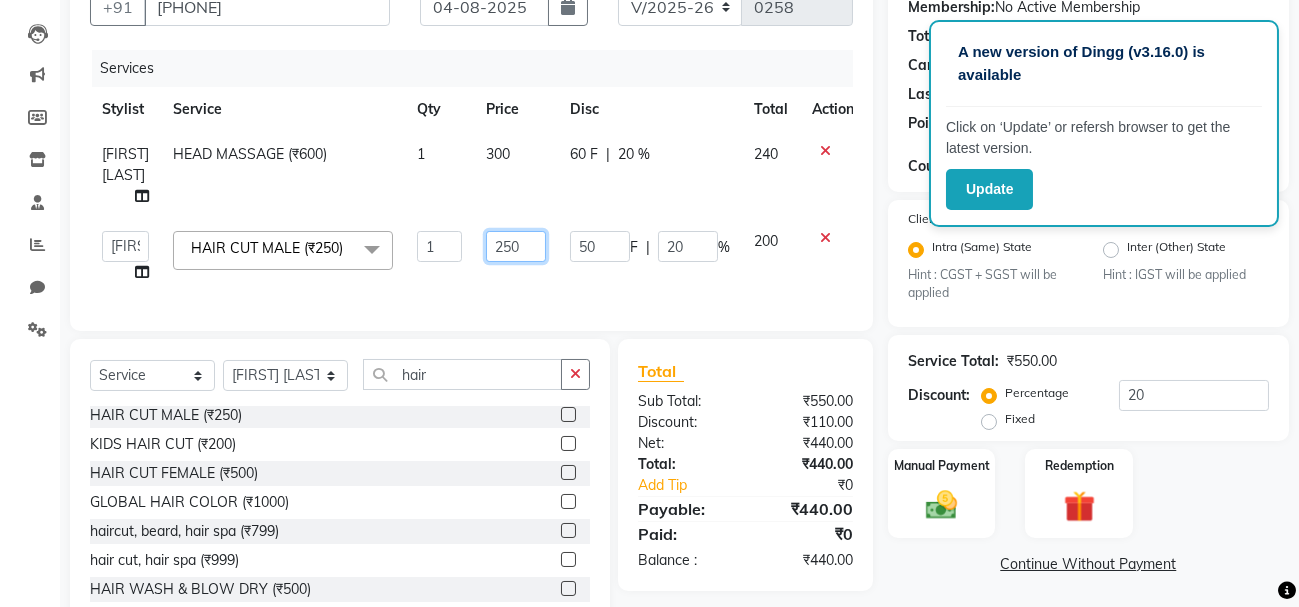 drag, startPoint x: 492, startPoint y: 238, endPoint x: 502, endPoint y: 244, distance: 11.661903 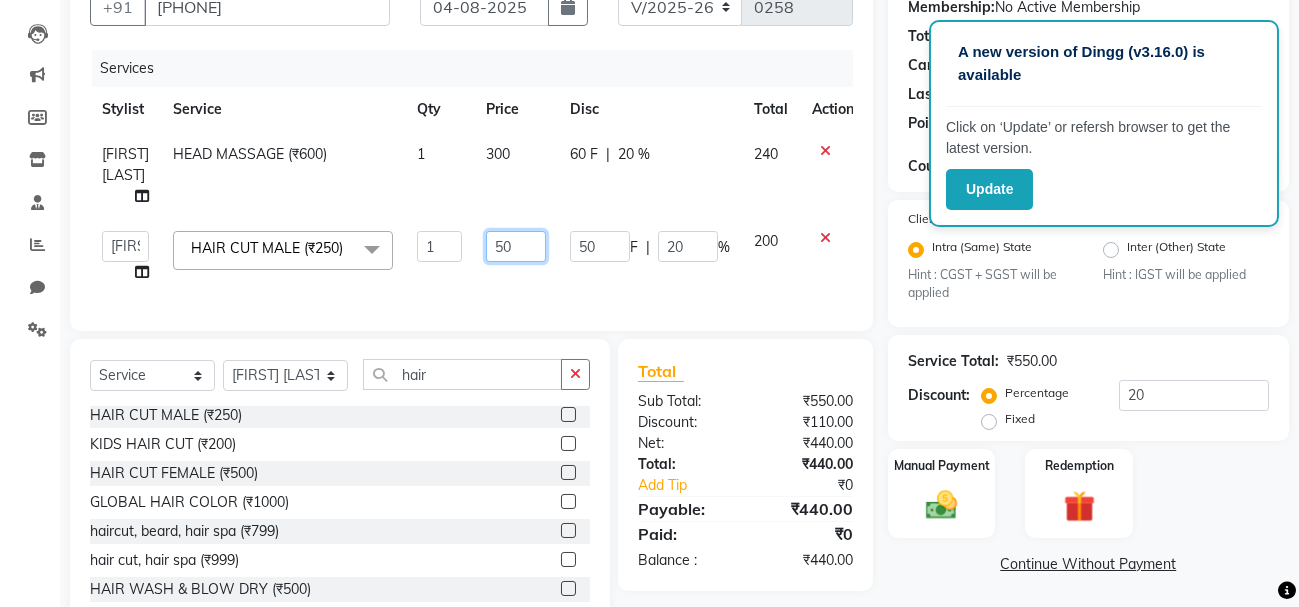 type on "150" 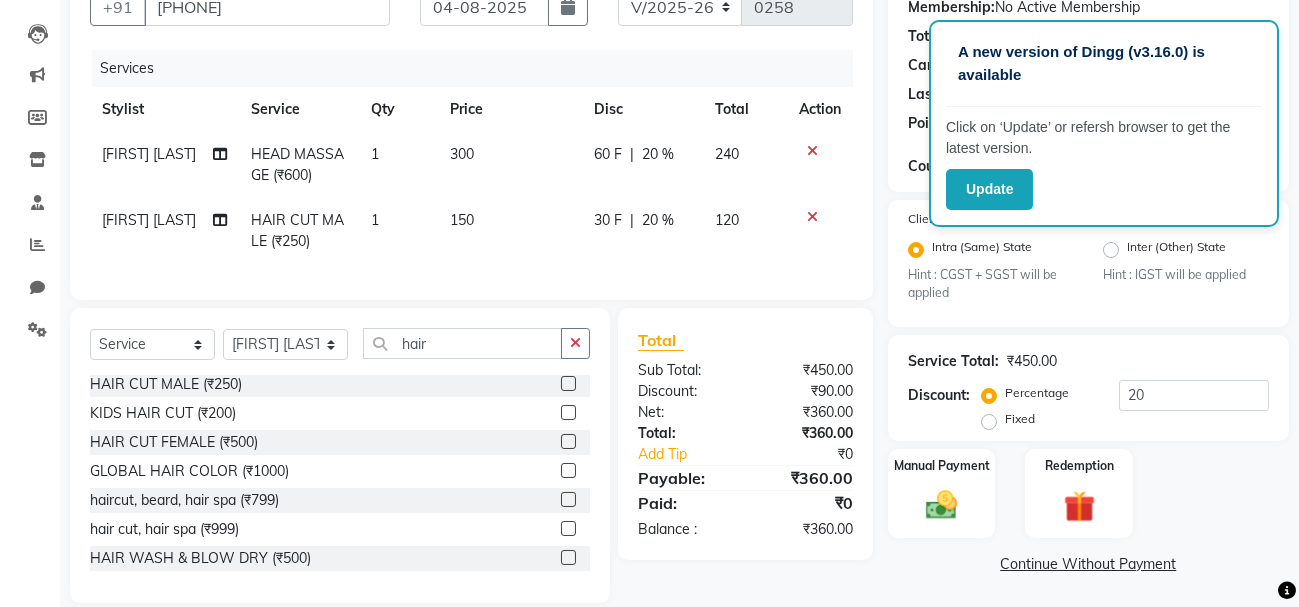 click on "Client +[COUNTRY_CODE] [PHONE] Date [DATE] Invoice Number V/2025 V/2025-26 0258 Services Stylist Service Qty Price Disc Total Action [FIRST] [LAST] HEAD MASSAGE (₹600) 1 300 60 F | 20 % 240 [FIRST] [LAST] HAIR CUT MALE (₹250) 1 150 30 F | 20 % 120" 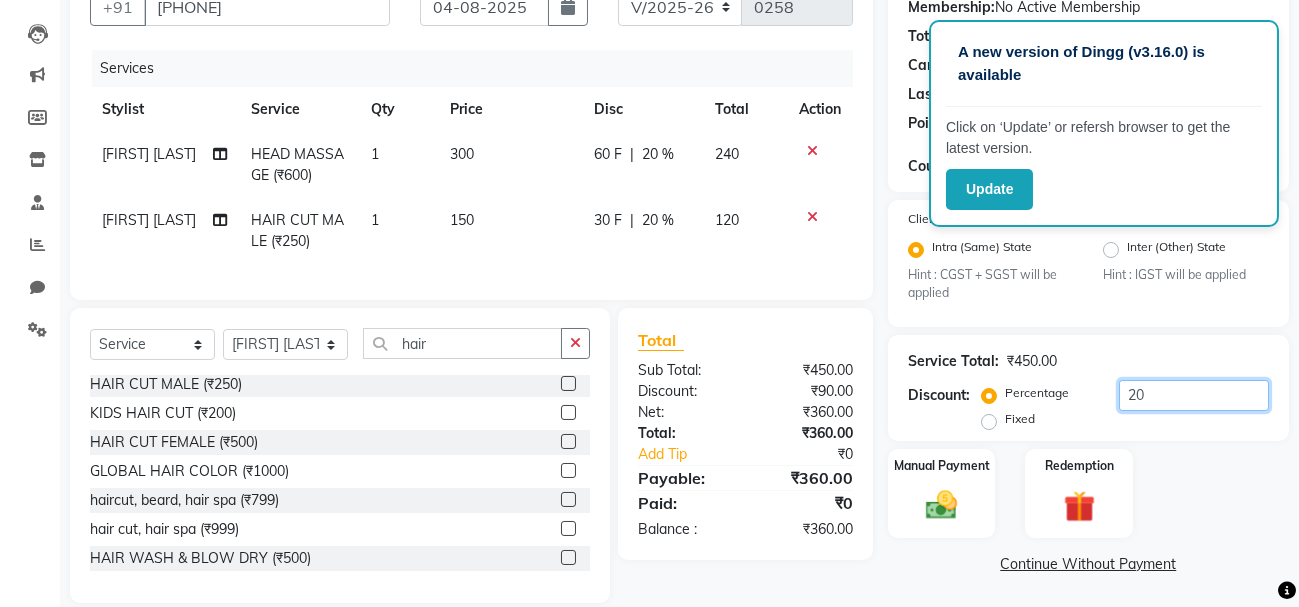 click on "20" 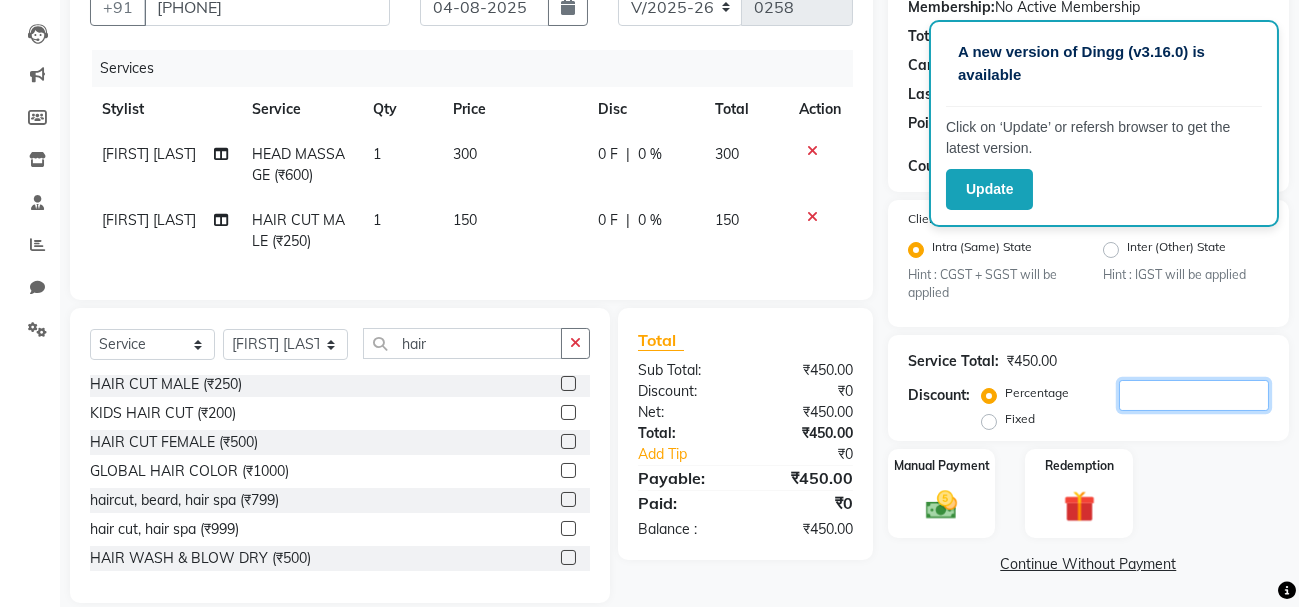 type 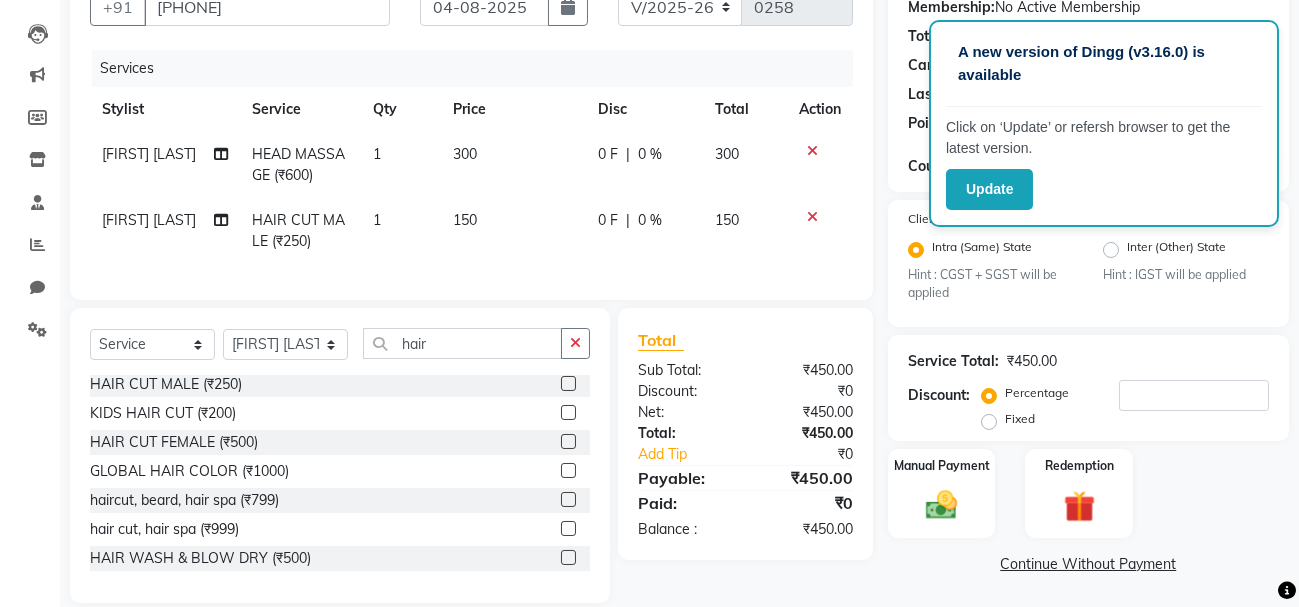 click on "300" 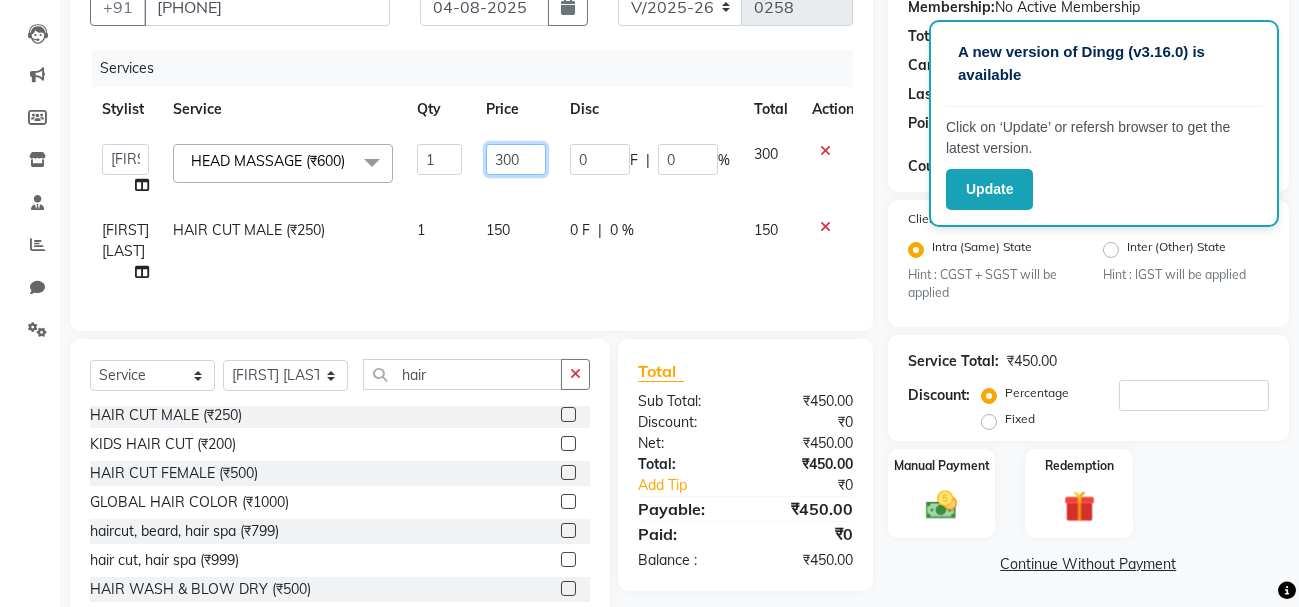 click on "300" 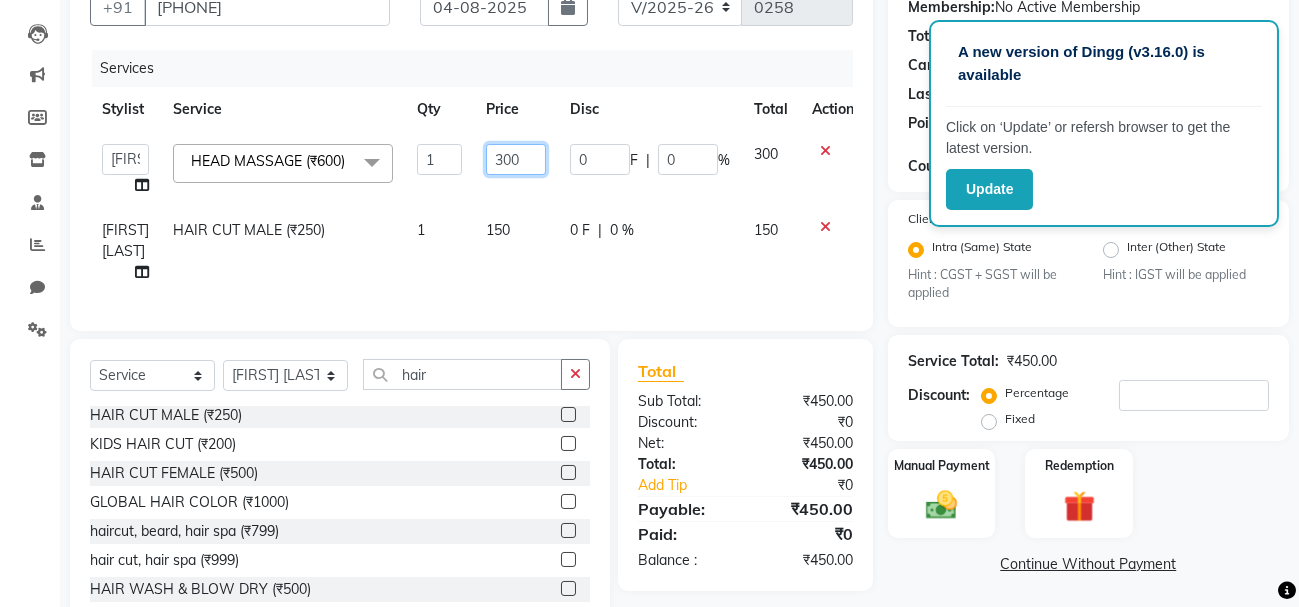 click on "300" 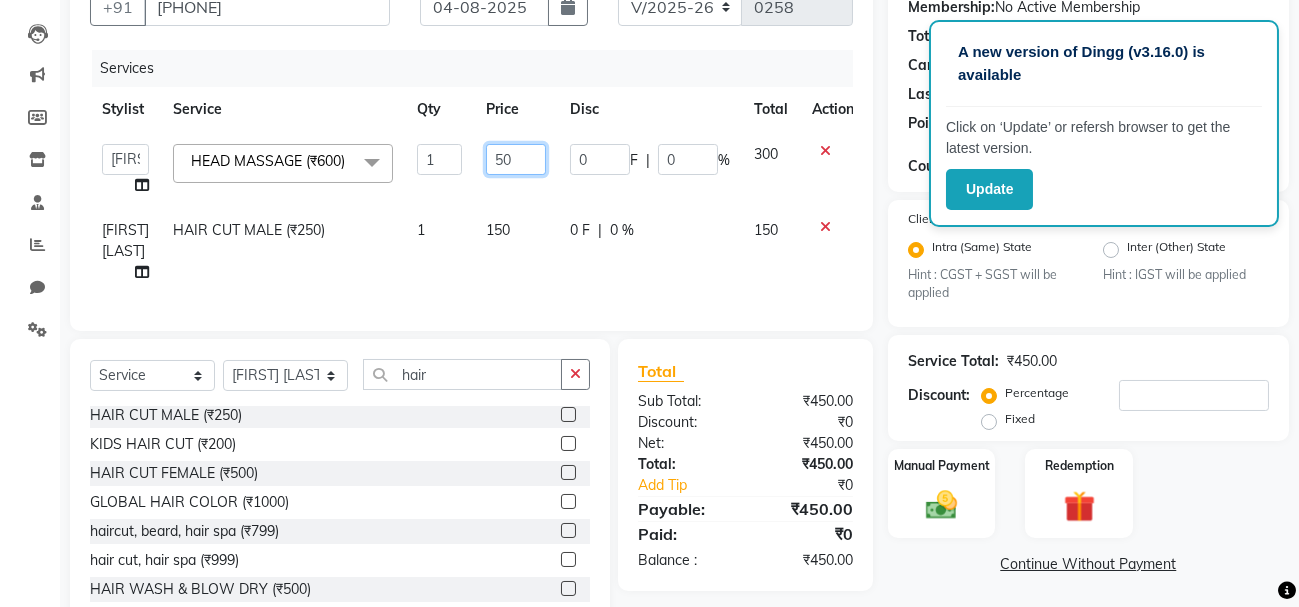 click on "50" 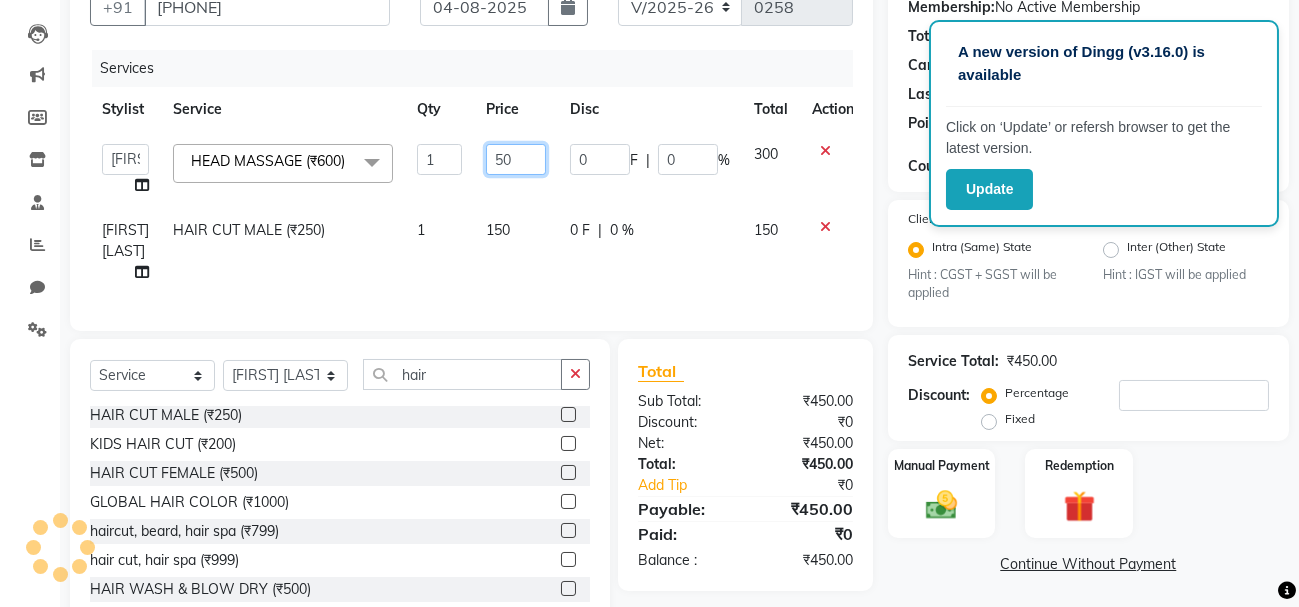 click on "50" 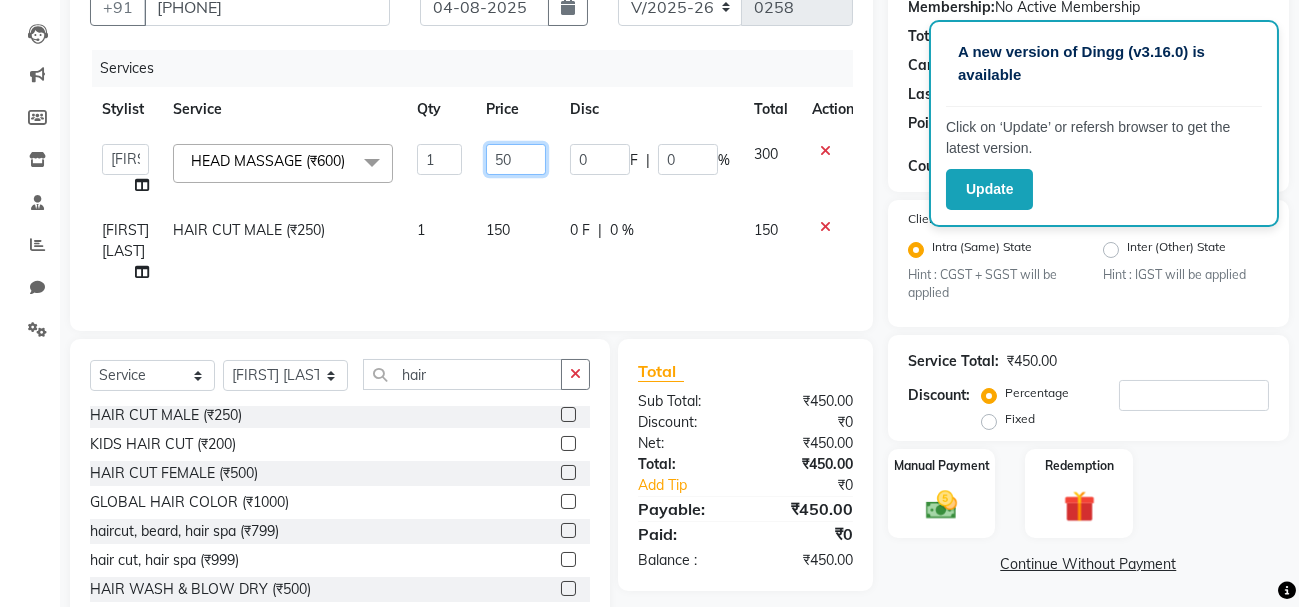 click on "50" 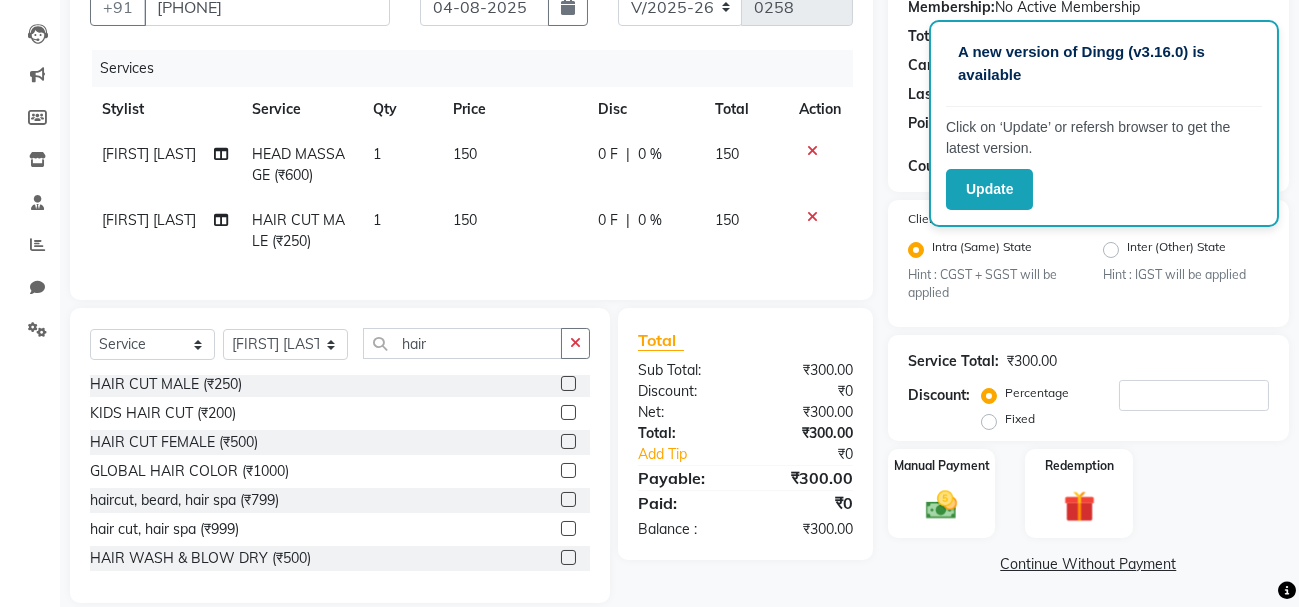 click on "Manual Payment Redemption" 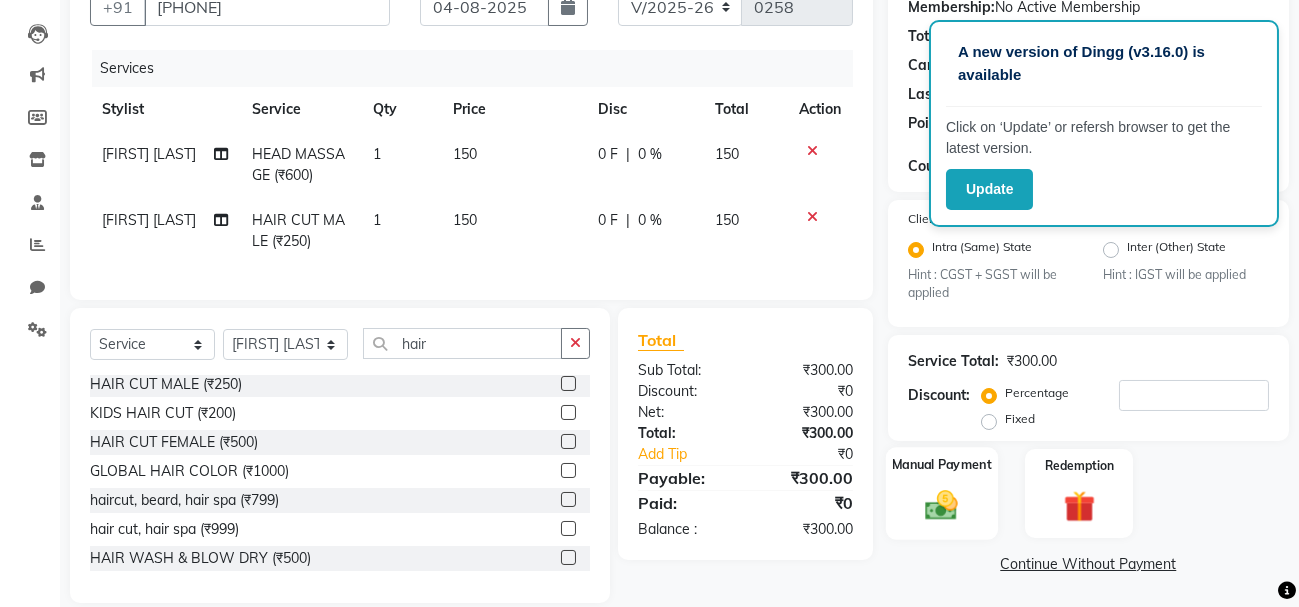 click on "Manual Payment" 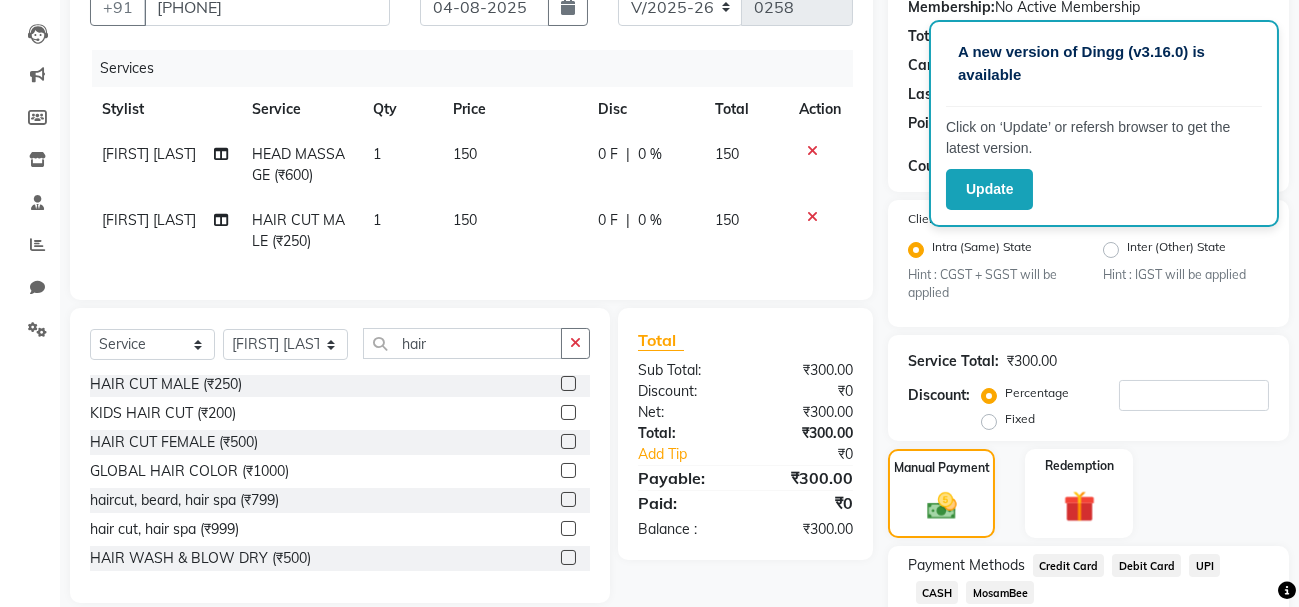 click on "CASH" 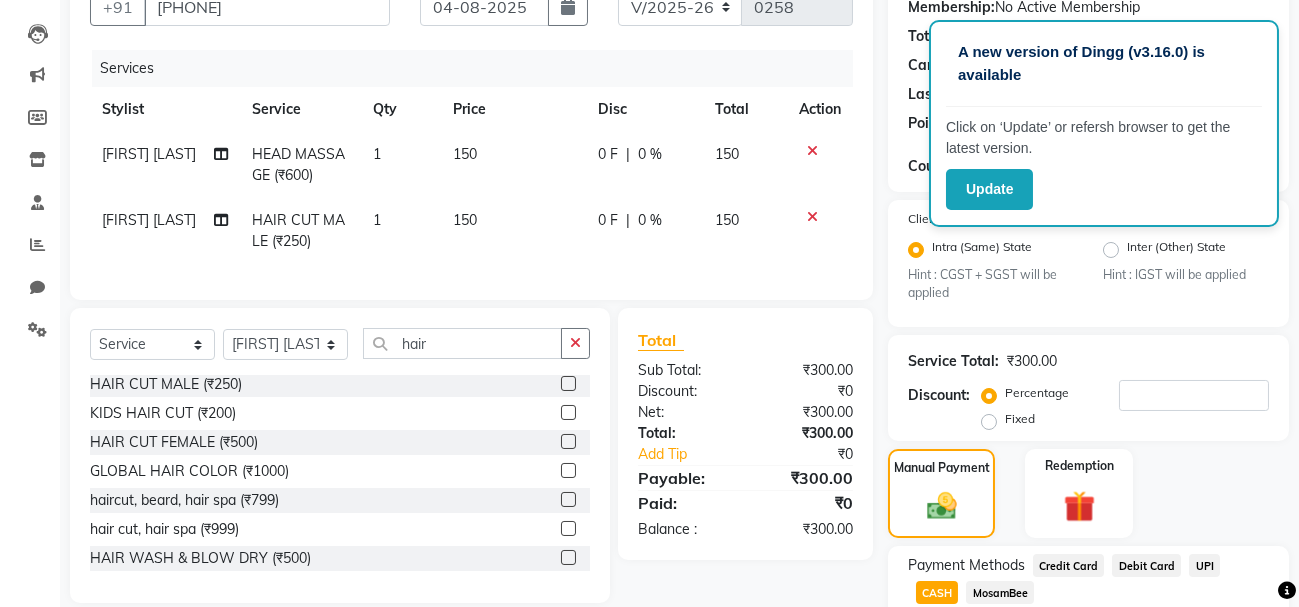 click on "Payment Methods Credit Card Debit Card UPI CASH MosamBee Amount: 300 Note: Add Payment" 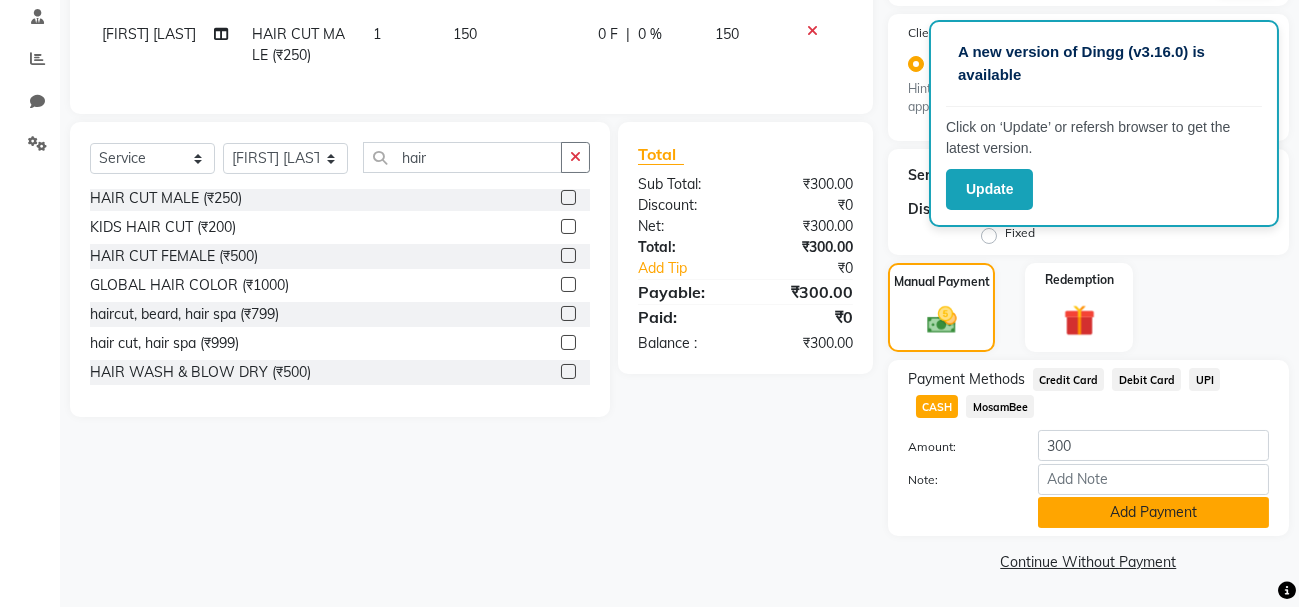 click on "Add Payment" 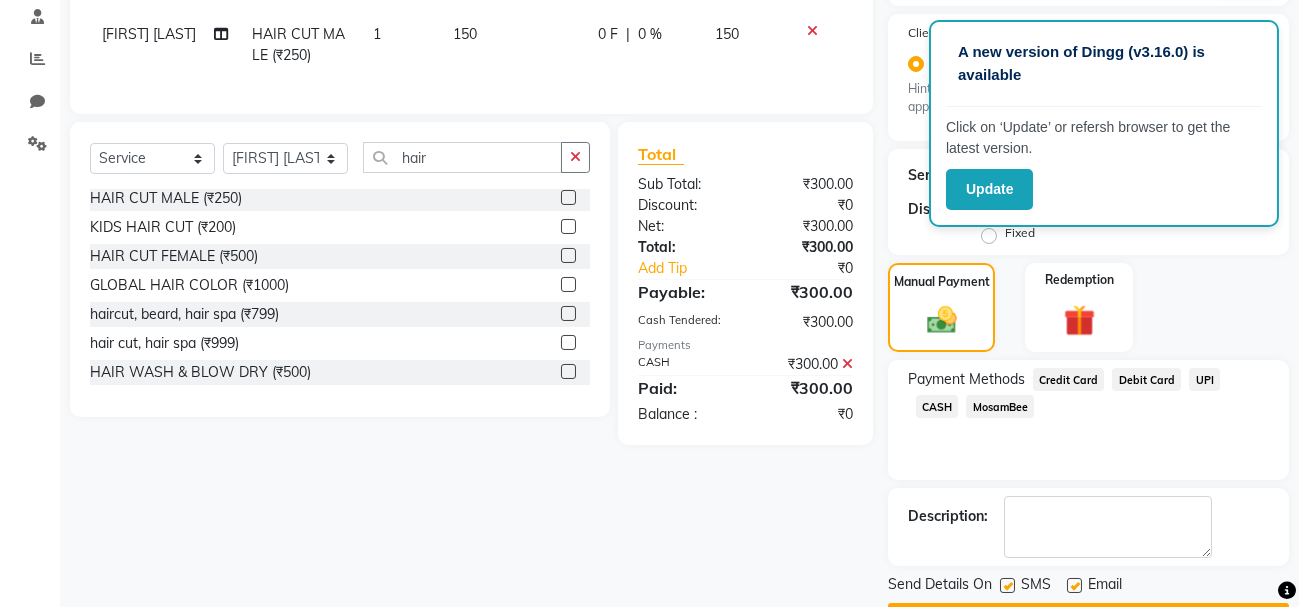 scroll, scrollTop: 441, scrollLeft: 0, axis: vertical 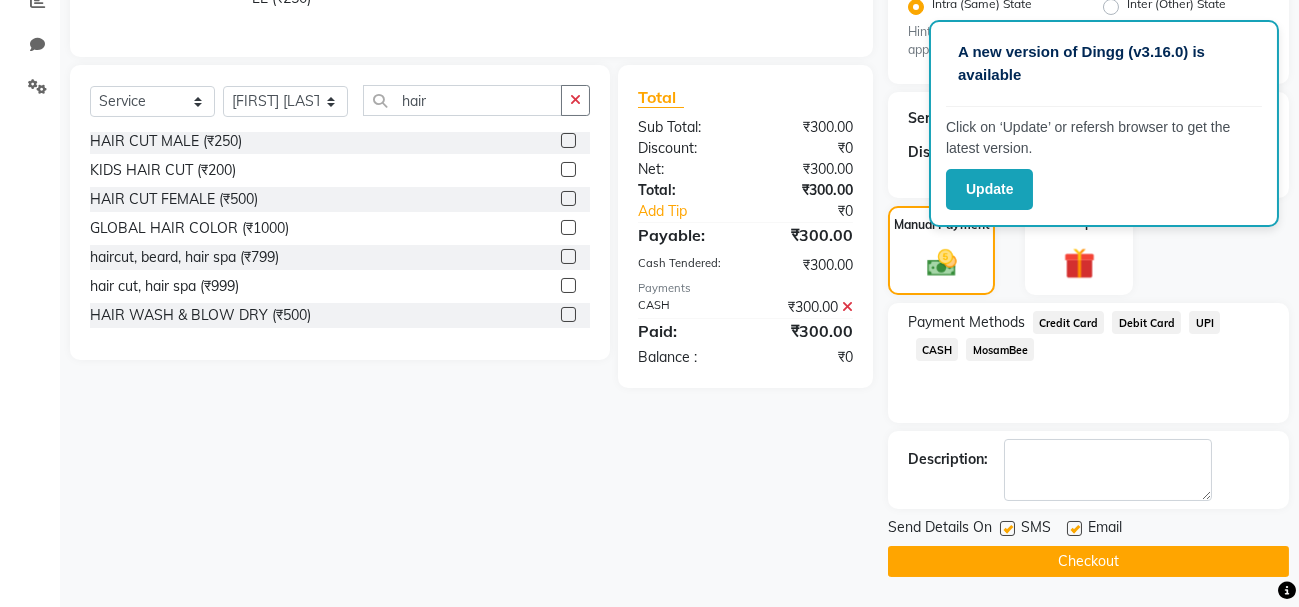 click on "Checkout" 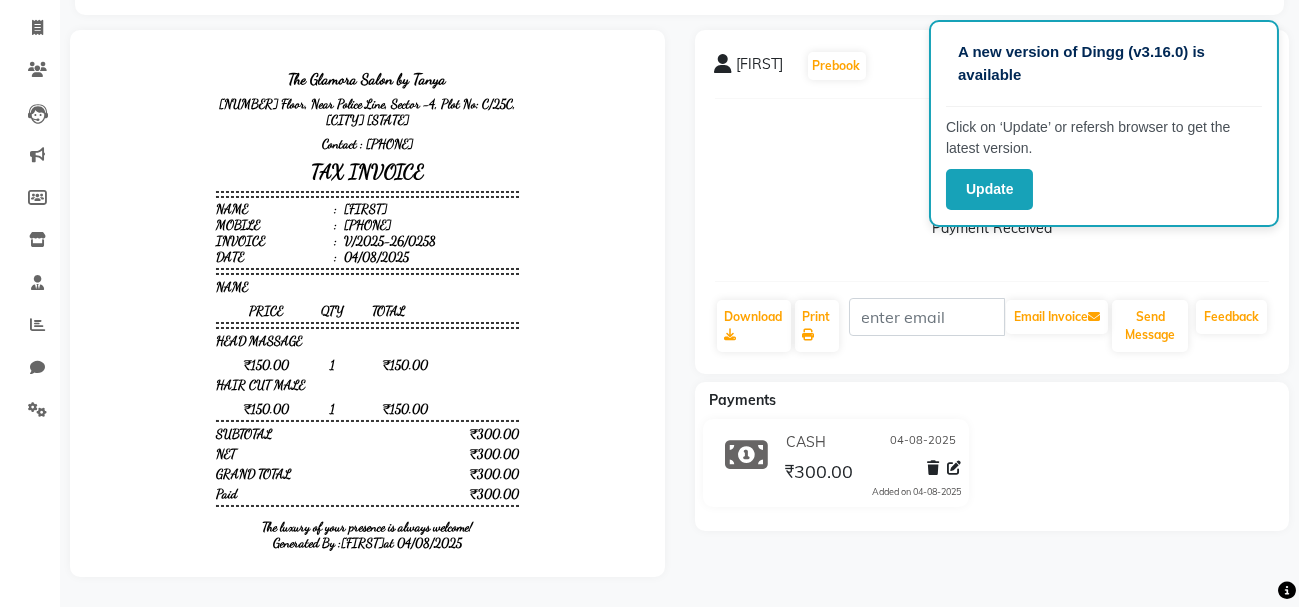 scroll, scrollTop: 126, scrollLeft: 0, axis: vertical 